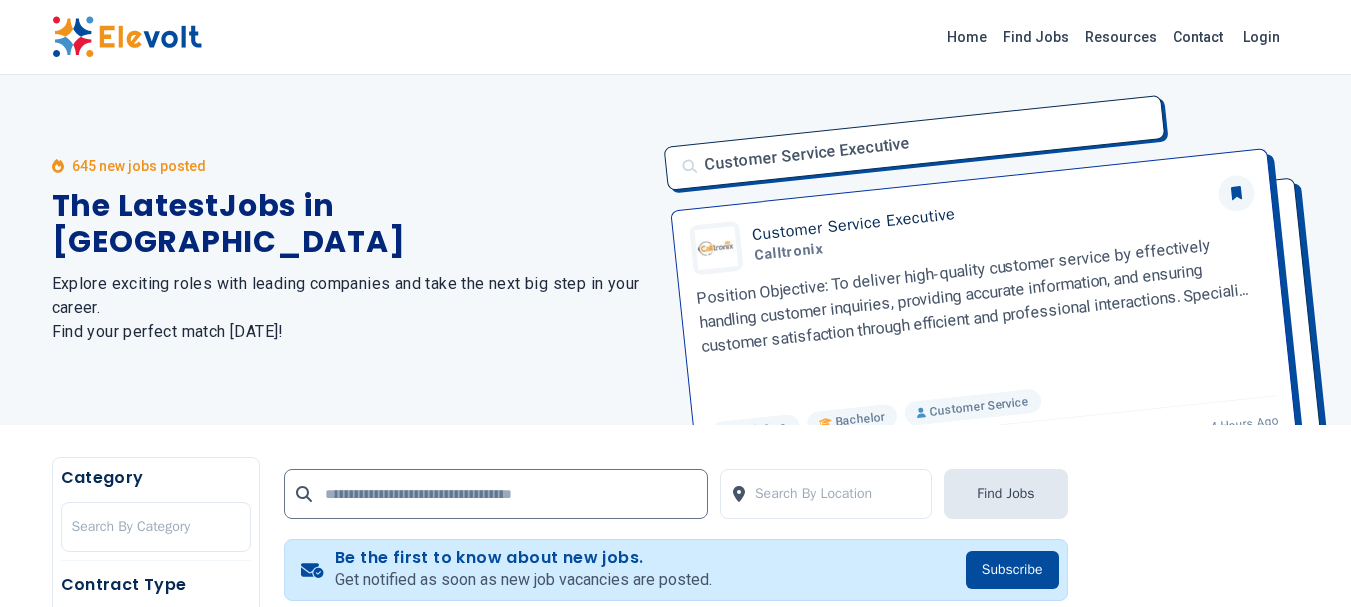 scroll, scrollTop: 500, scrollLeft: 0, axis: vertical 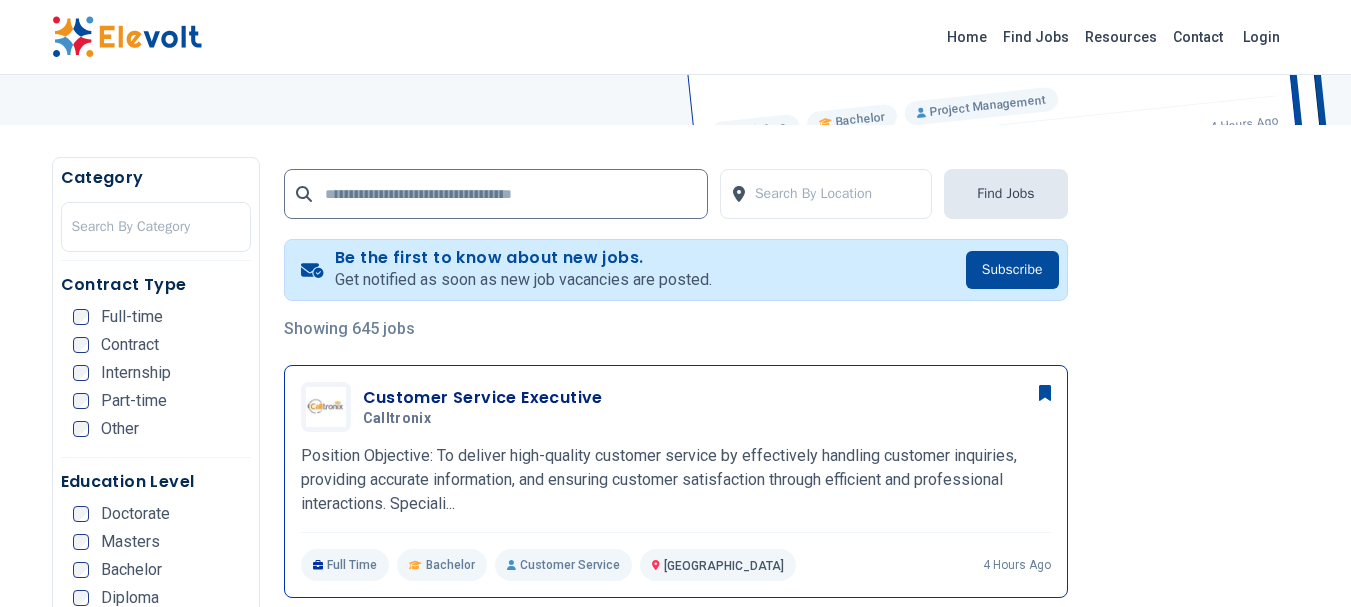 click on "Customer Service Executive" at bounding box center [483, 398] 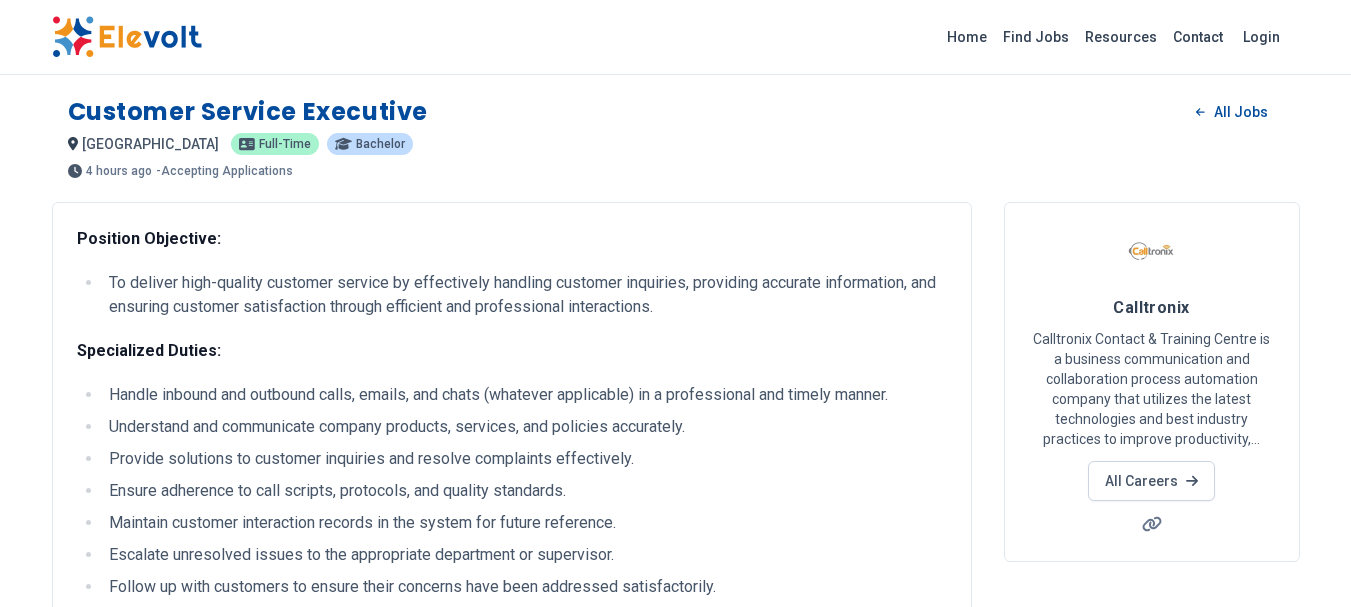 scroll, scrollTop: 0, scrollLeft: 0, axis: both 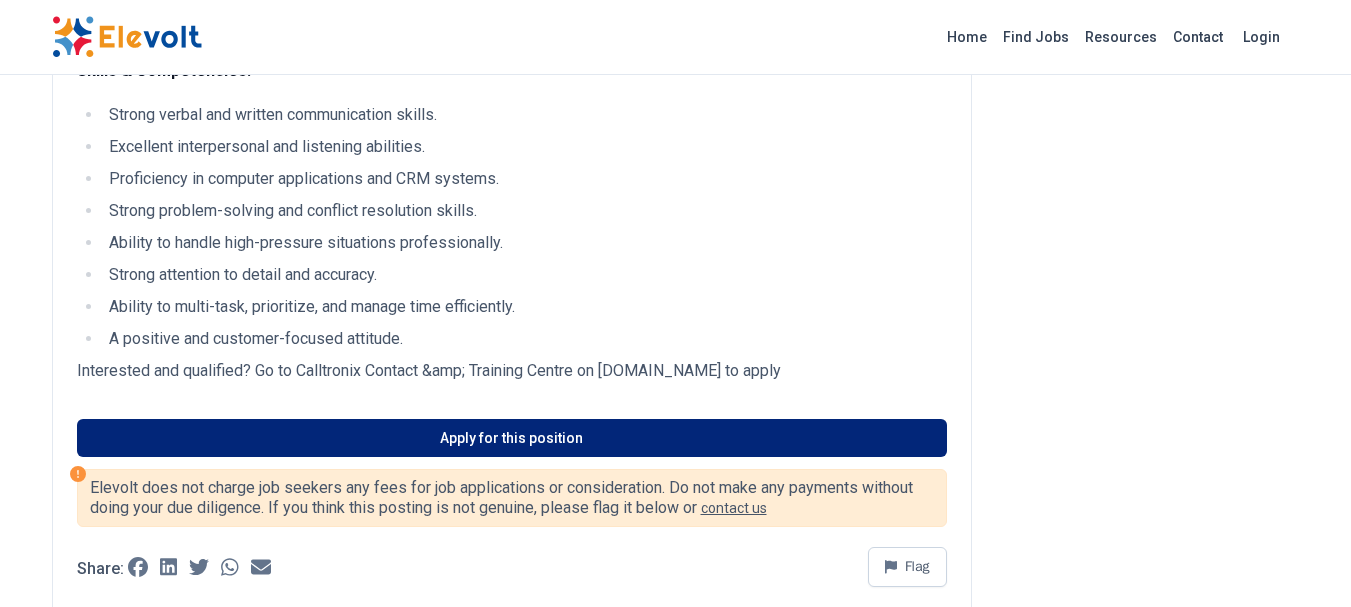 click on "Apply for this position" at bounding box center [512, 438] 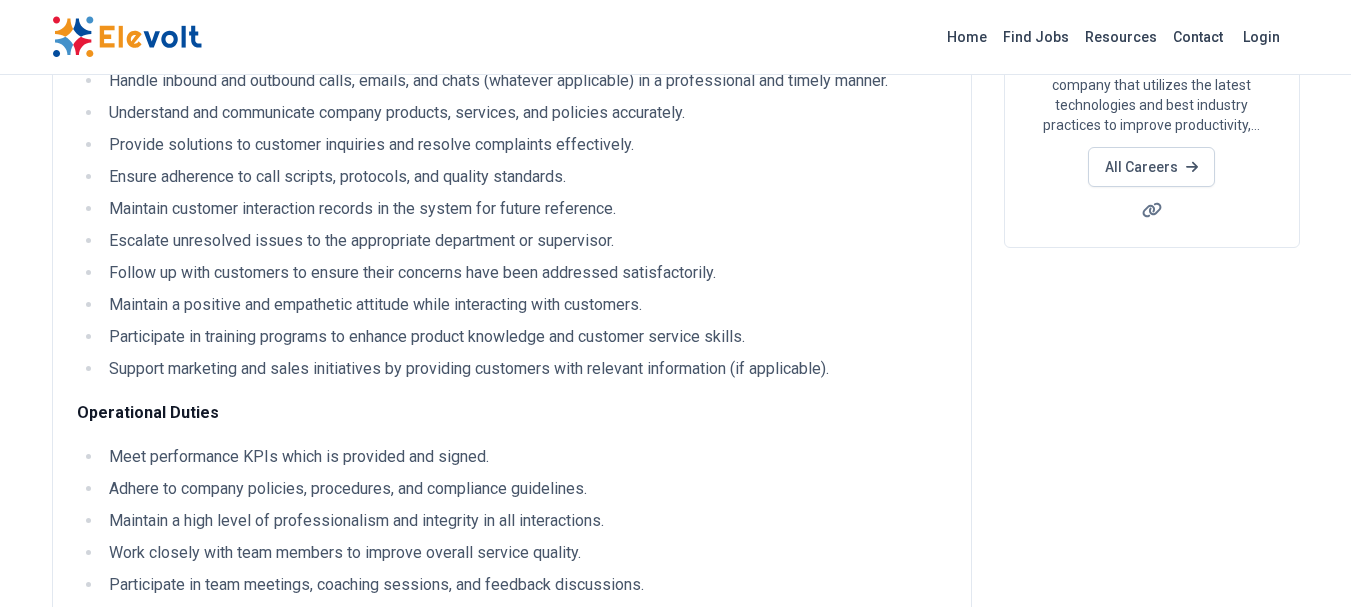 scroll, scrollTop: 300, scrollLeft: 0, axis: vertical 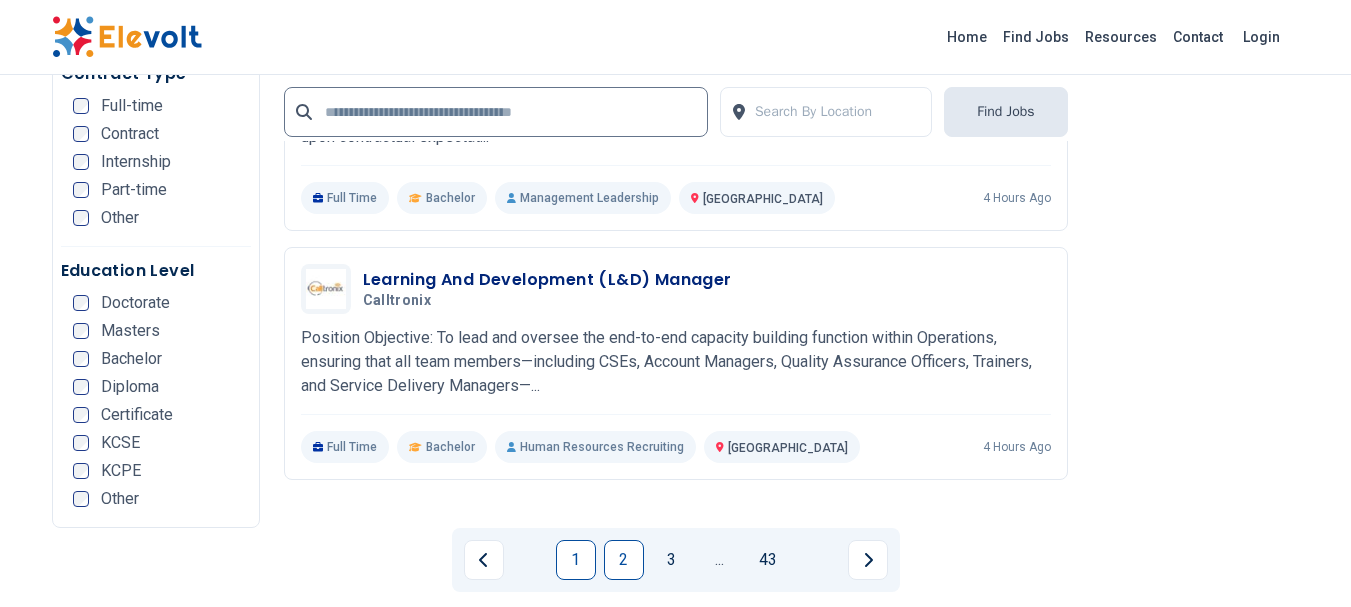 click on "2" at bounding box center (624, 560) 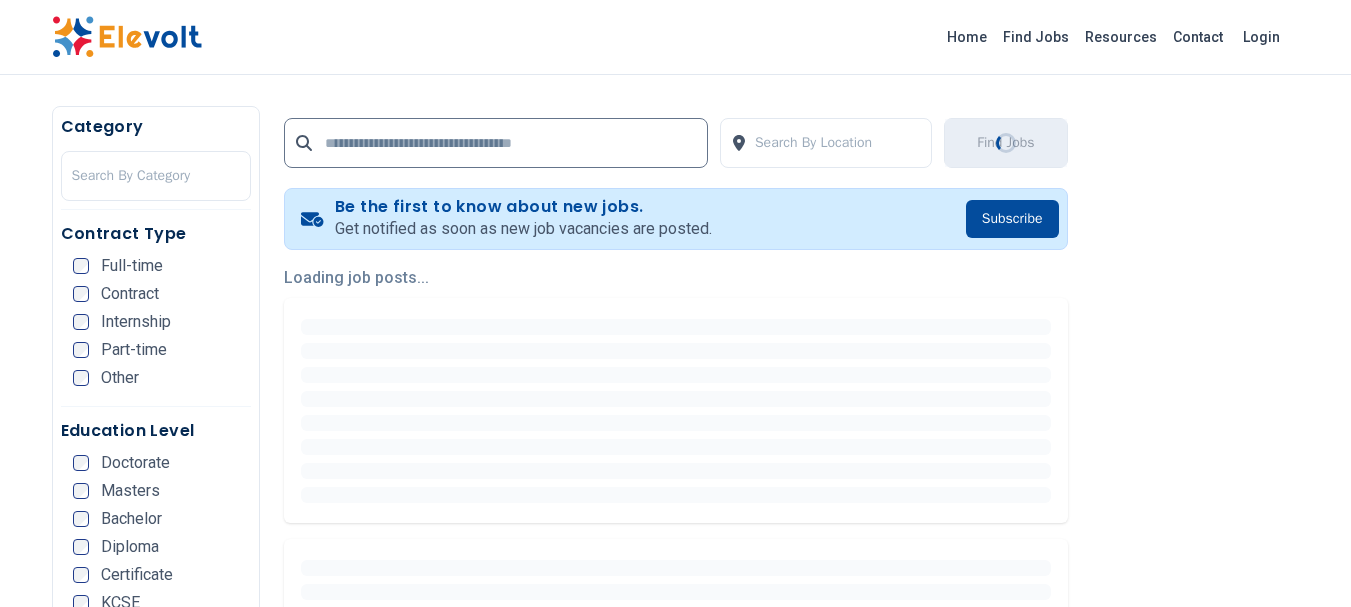 scroll, scrollTop: 400, scrollLeft: 0, axis: vertical 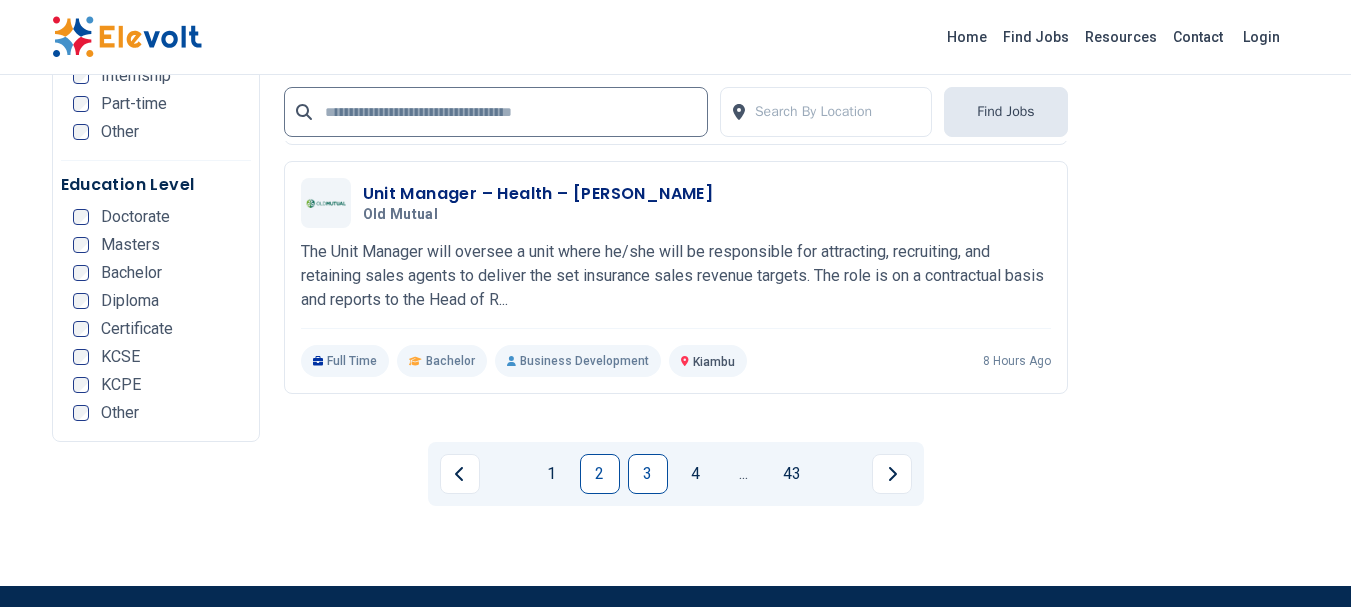 click on "3" at bounding box center (648, 474) 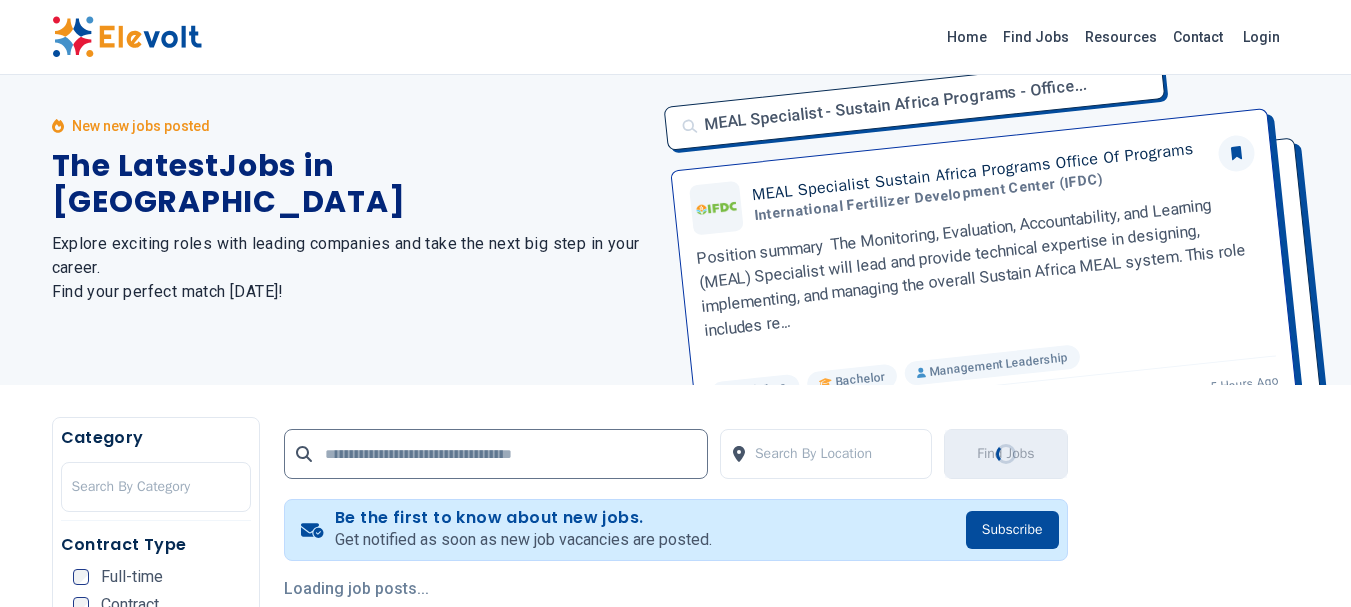 scroll, scrollTop: 0, scrollLeft: 0, axis: both 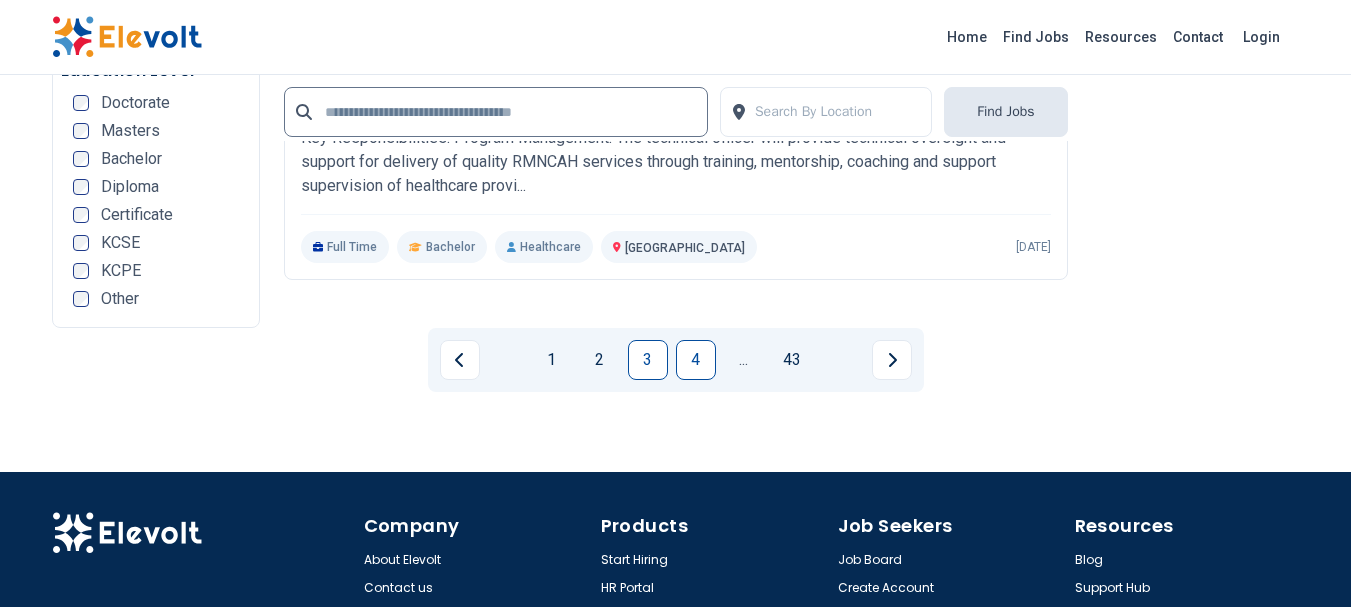 click on "4" at bounding box center [696, 360] 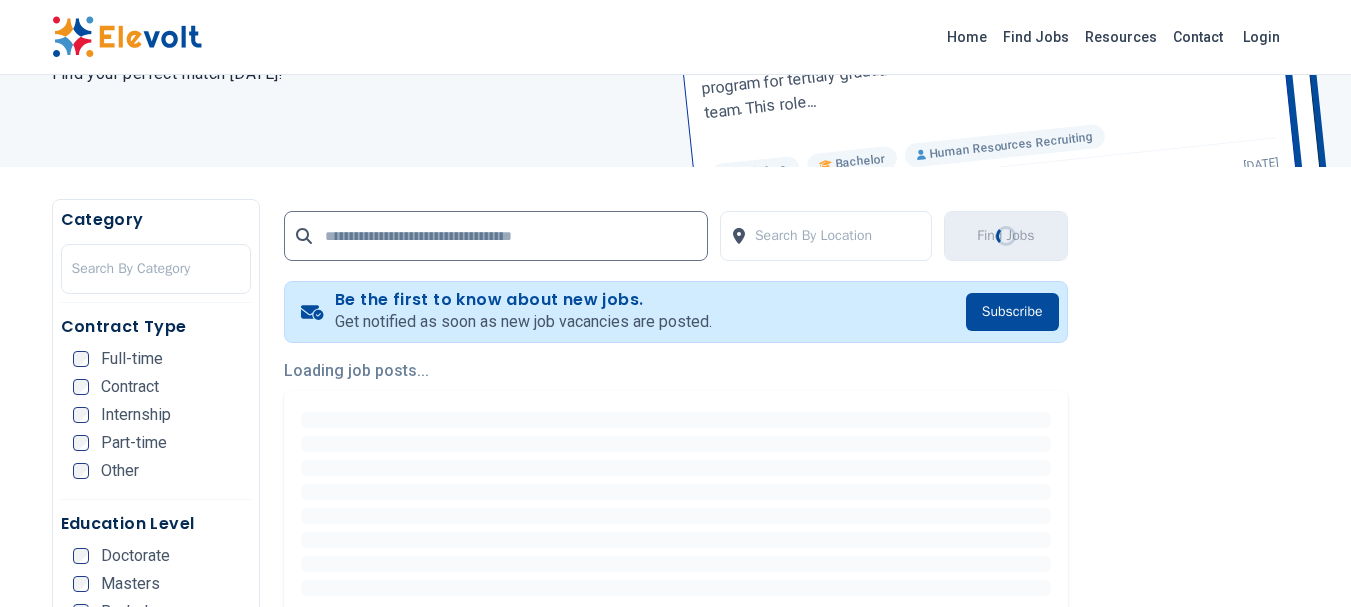 scroll, scrollTop: 0, scrollLeft: 0, axis: both 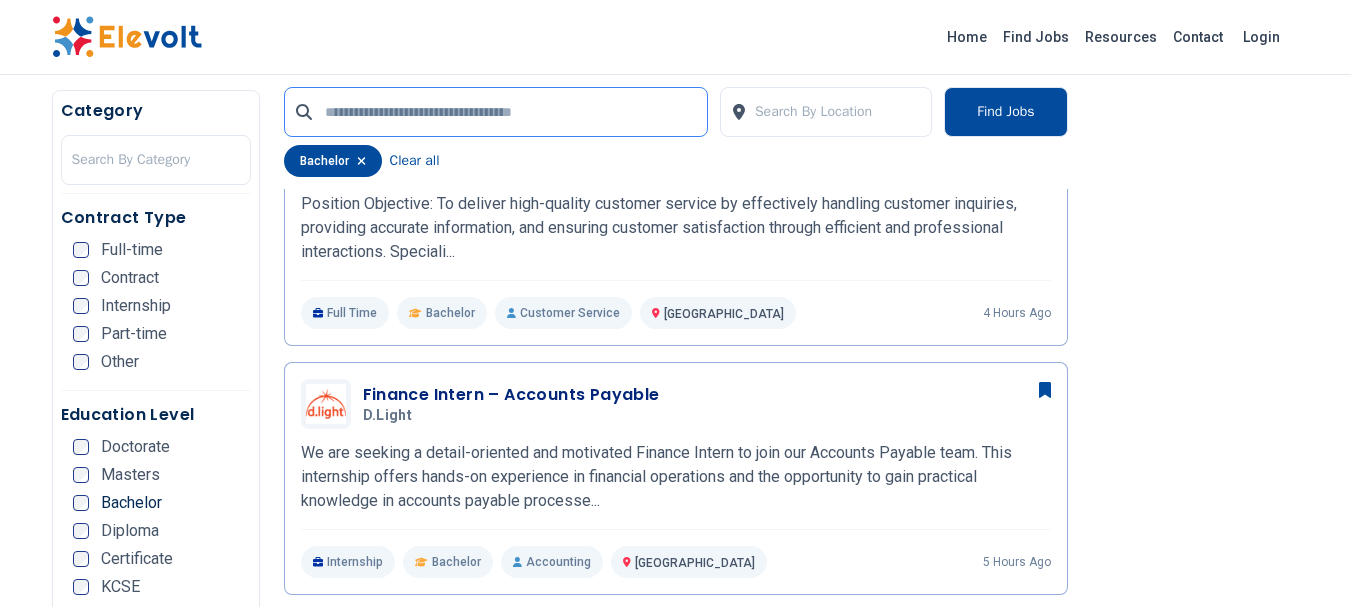 click at bounding box center (496, 112) 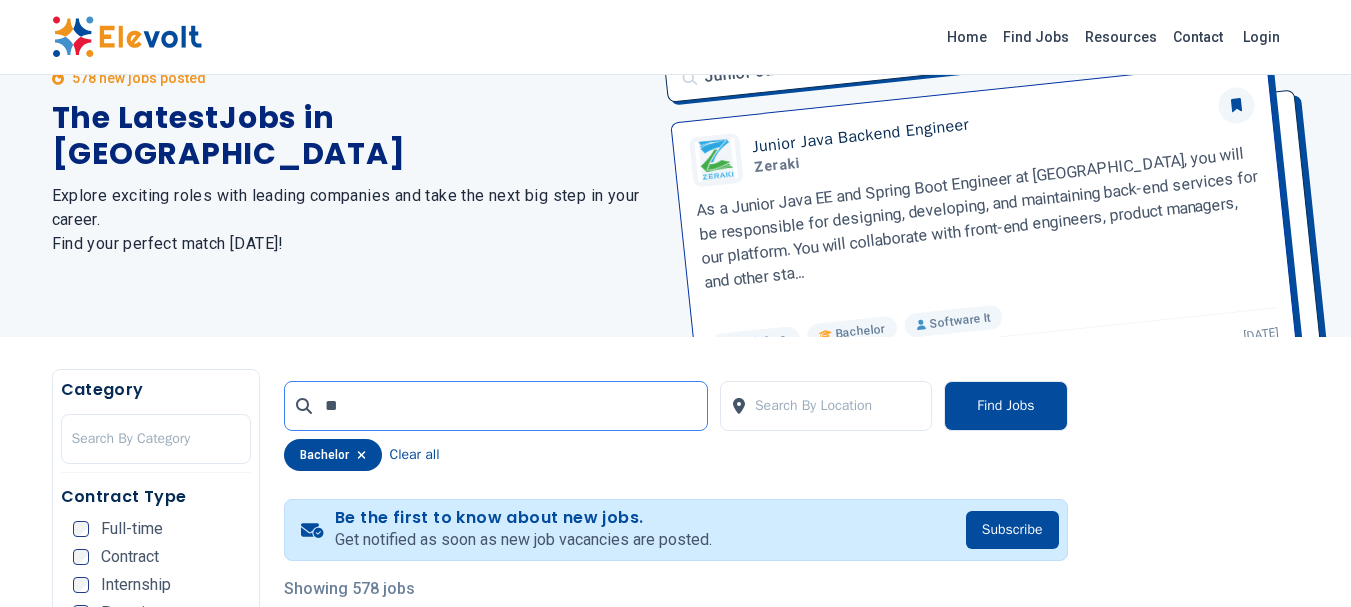 scroll, scrollTop: 0, scrollLeft: 0, axis: both 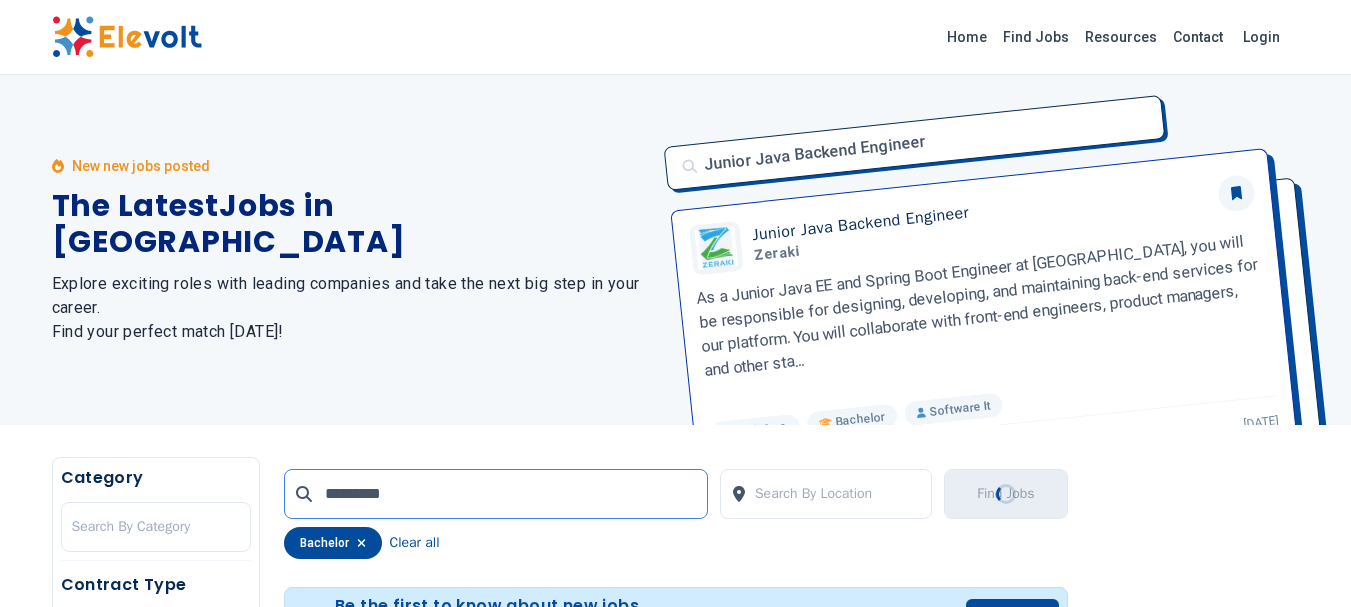 type on "*********" 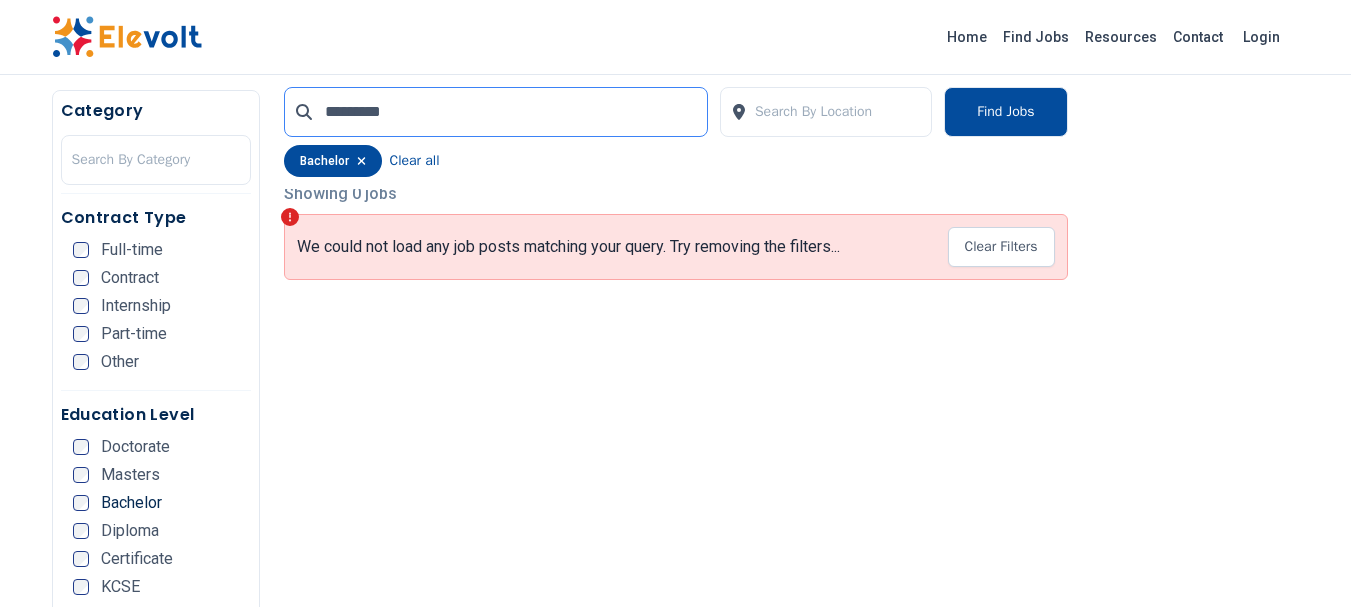 scroll, scrollTop: 500, scrollLeft: 0, axis: vertical 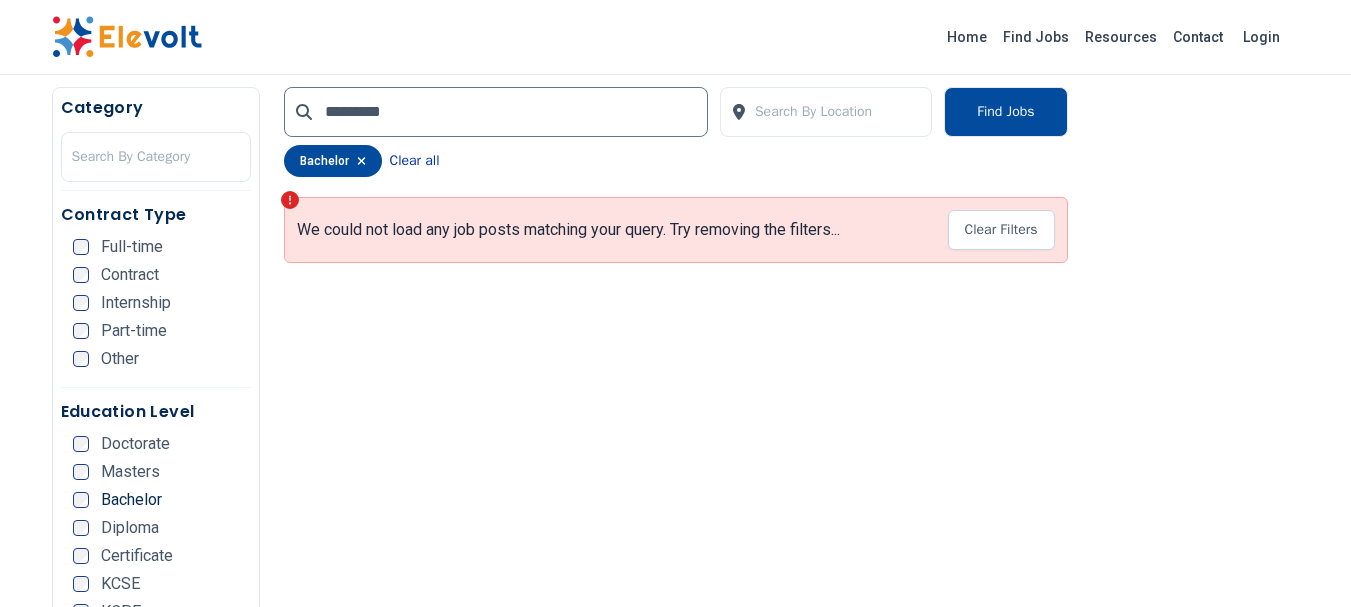 click on "Clear all" at bounding box center [415, 161] 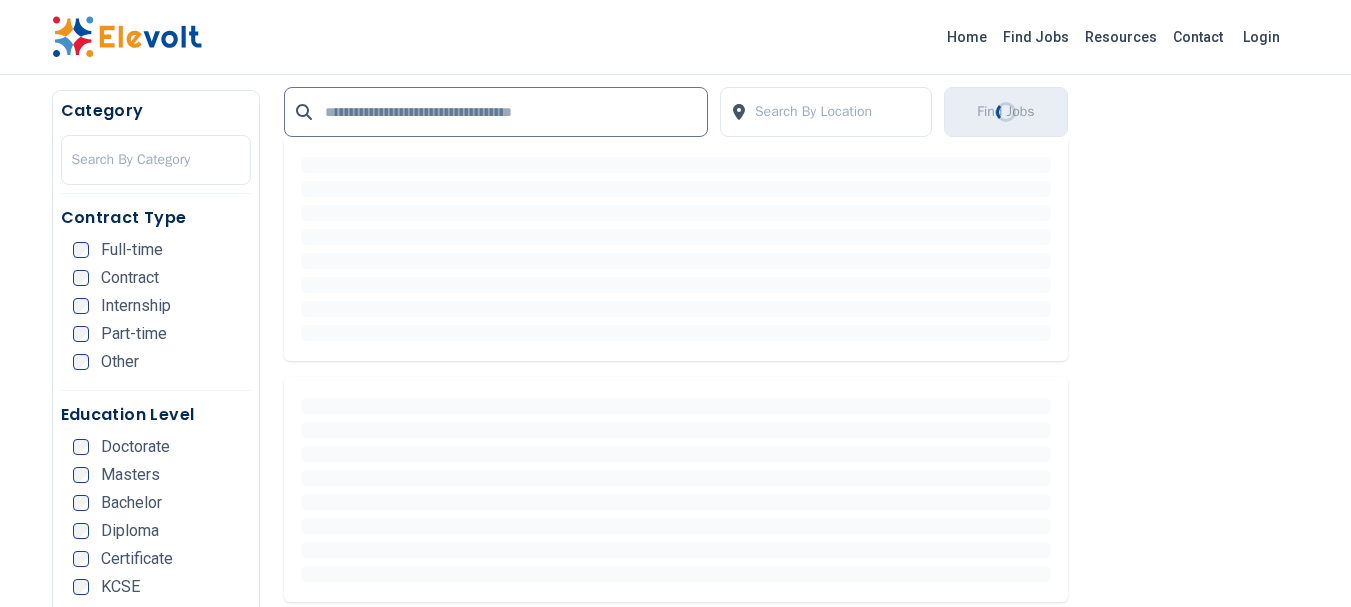 scroll, scrollTop: 600, scrollLeft: 0, axis: vertical 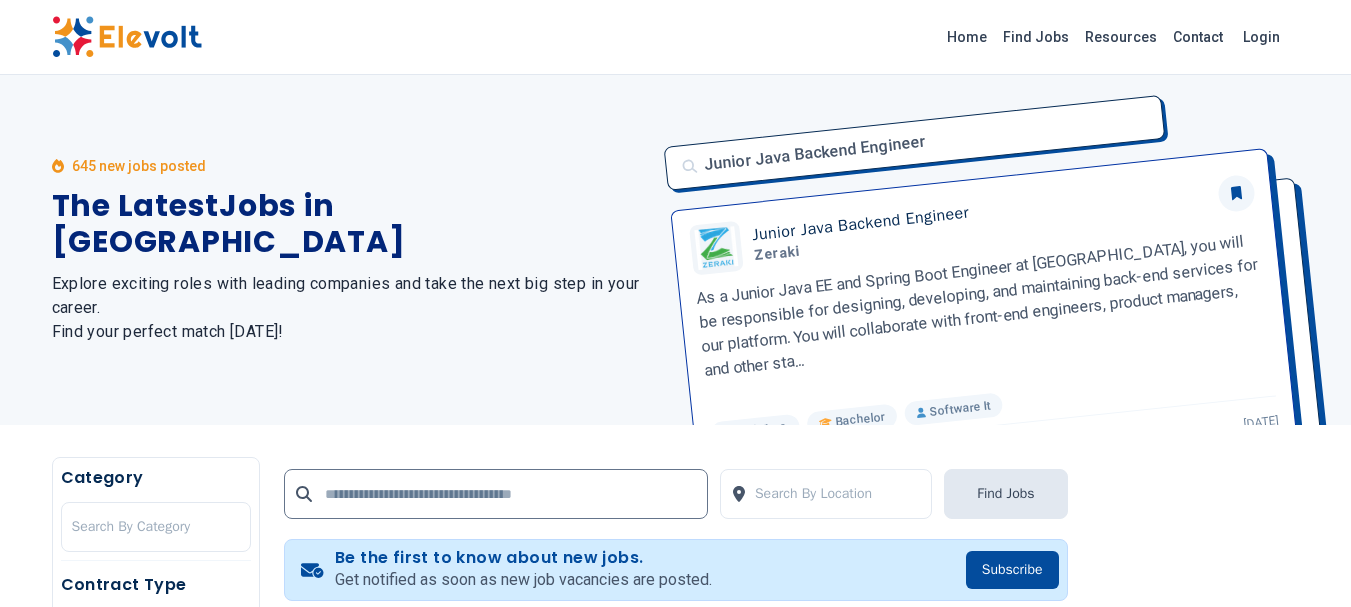 click on "Category Search By Category" at bounding box center [156, 513] 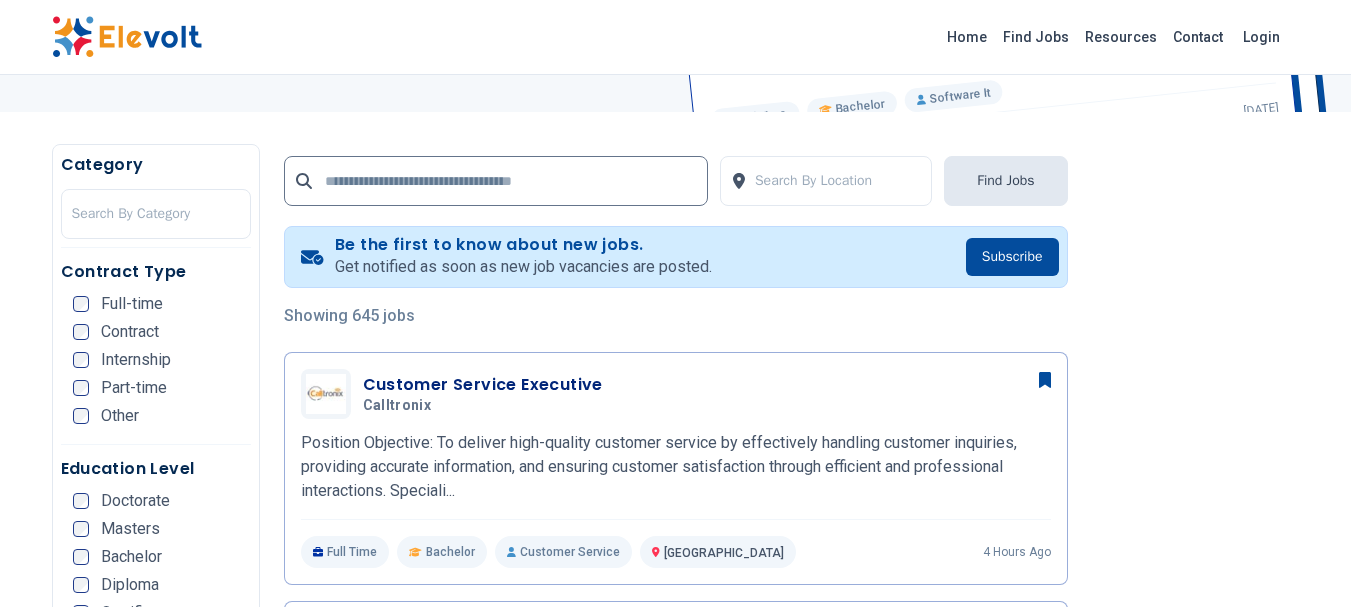 scroll, scrollTop: 400, scrollLeft: 0, axis: vertical 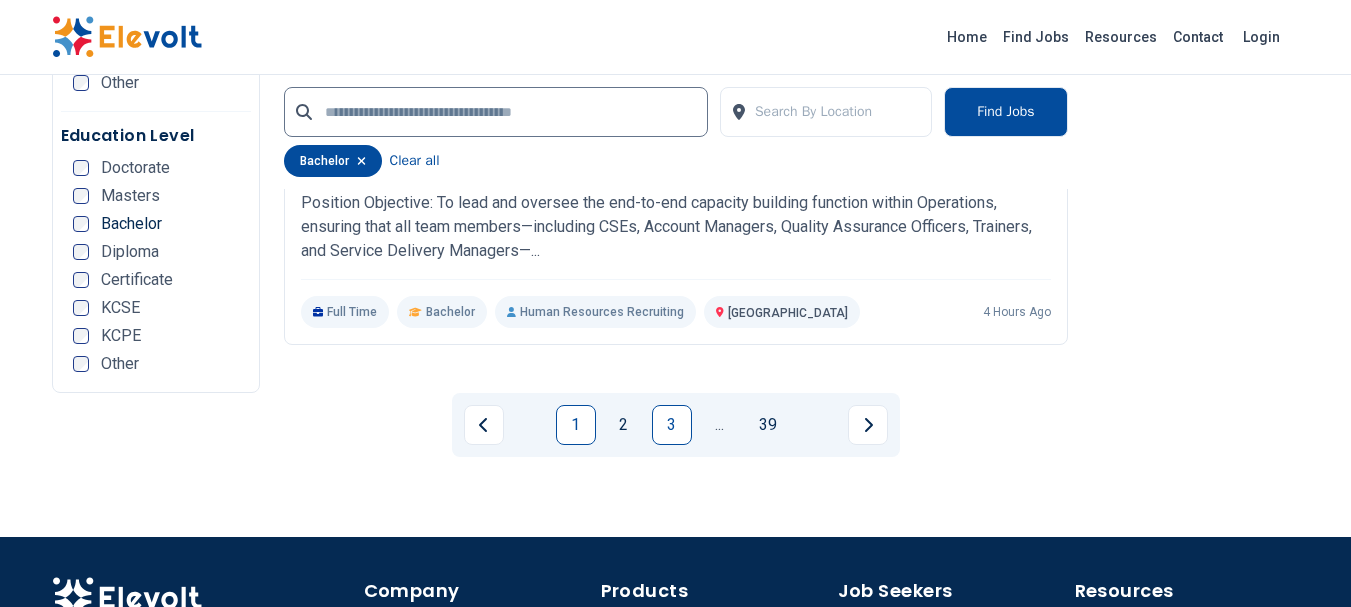 click on "3" at bounding box center [672, 425] 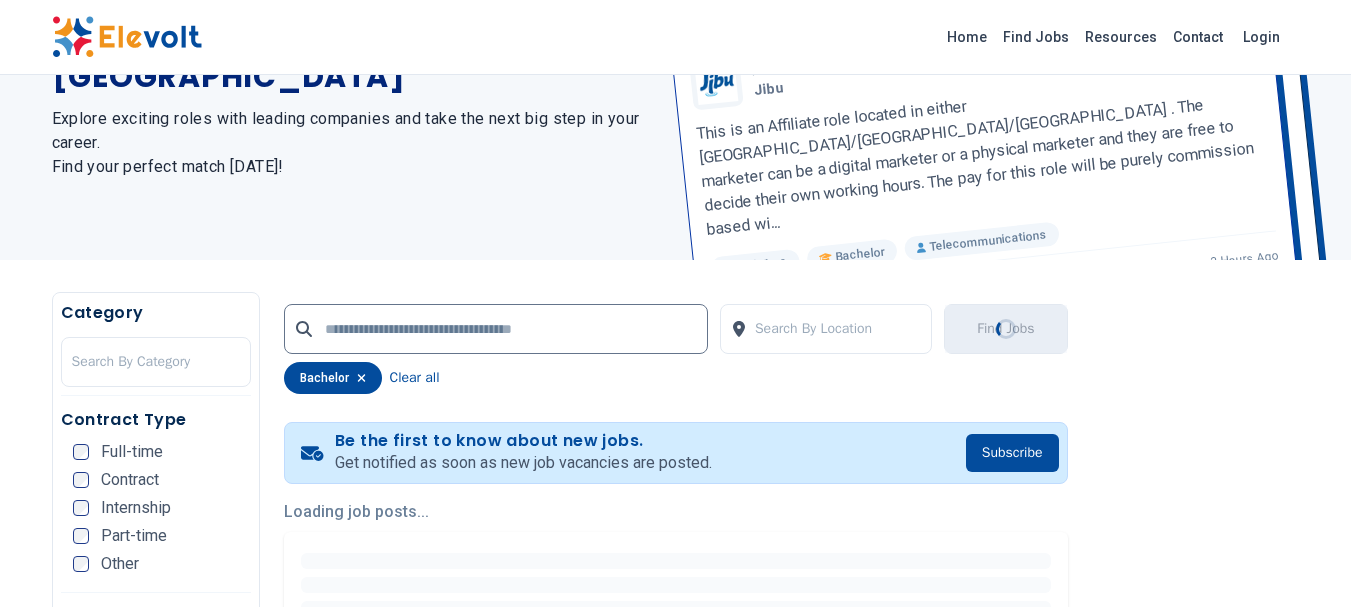 scroll, scrollTop: 0, scrollLeft: 0, axis: both 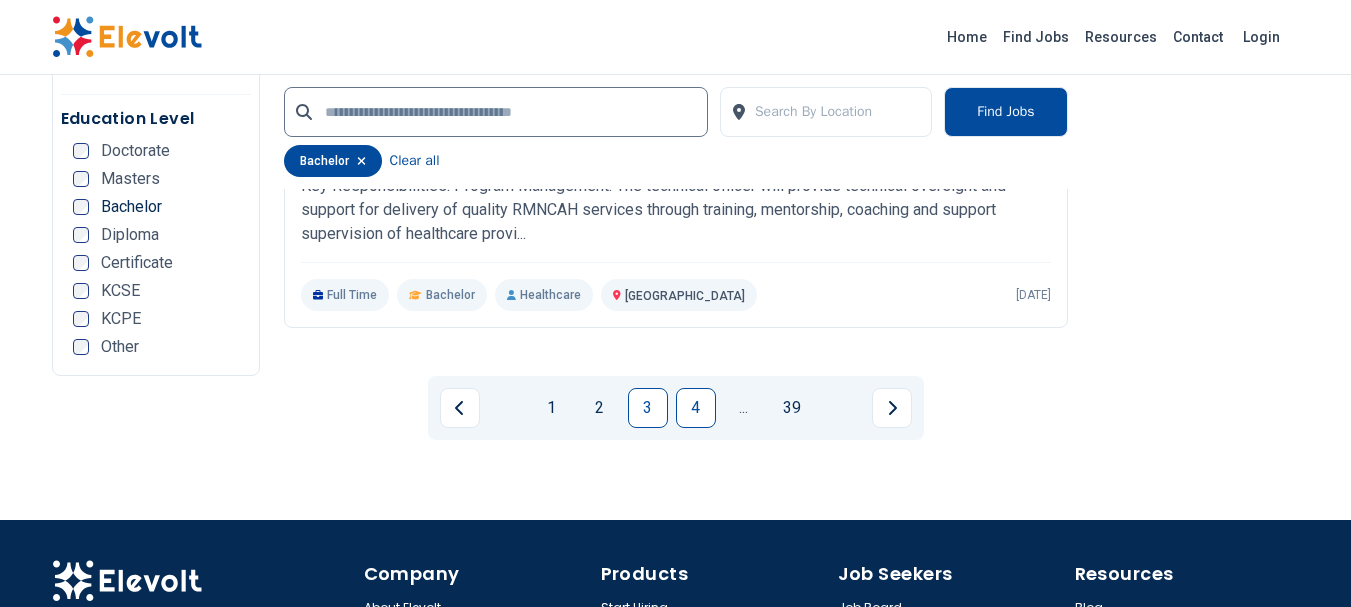 click on "4" at bounding box center (696, 408) 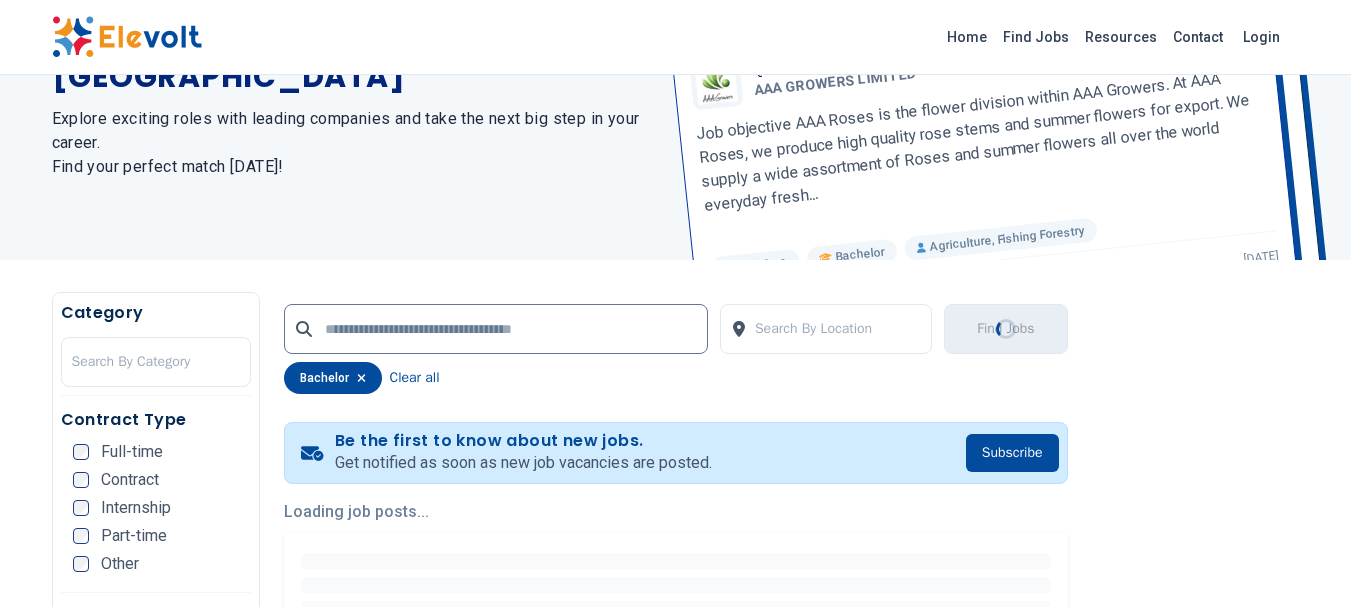 scroll, scrollTop: 0, scrollLeft: 0, axis: both 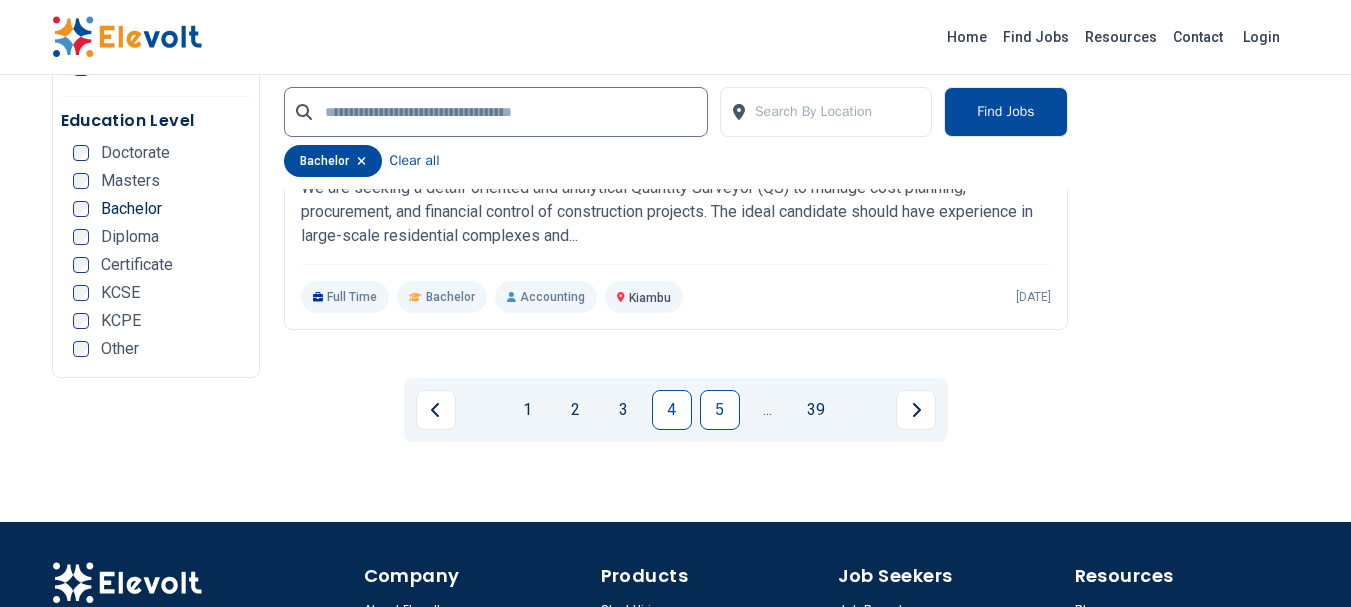 click on "5" at bounding box center (720, 410) 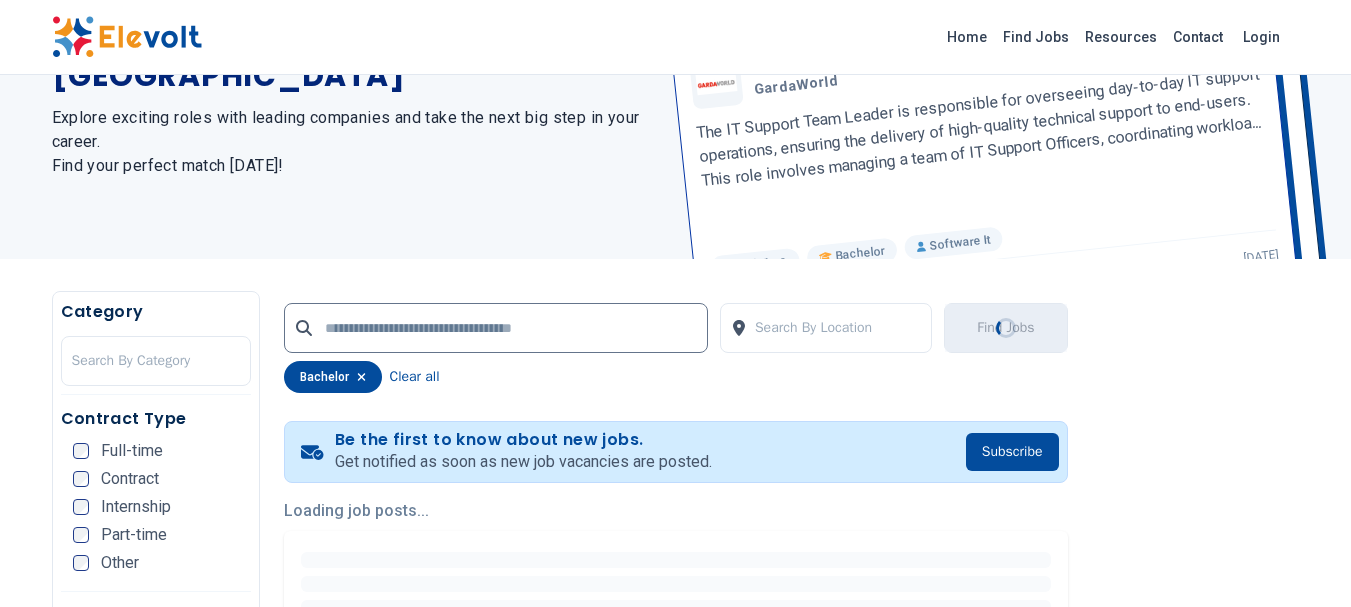 scroll, scrollTop: 0, scrollLeft: 0, axis: both 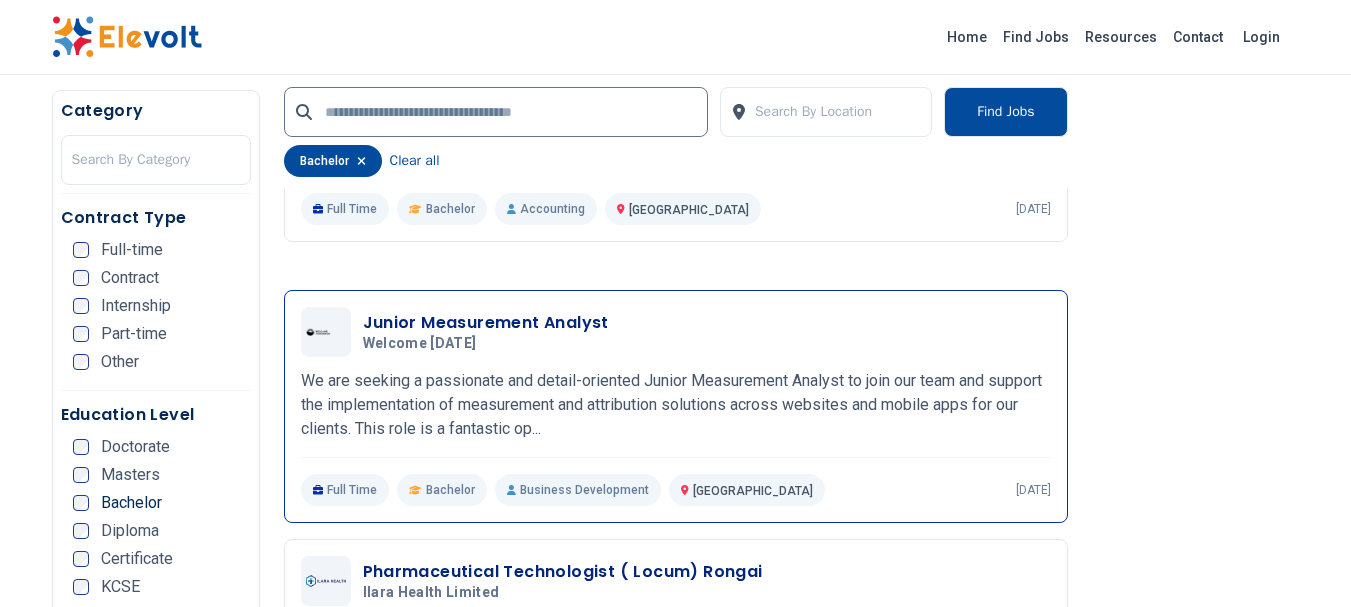 click on "Junior Measurement Analyst" at bounding box center (486, 323) 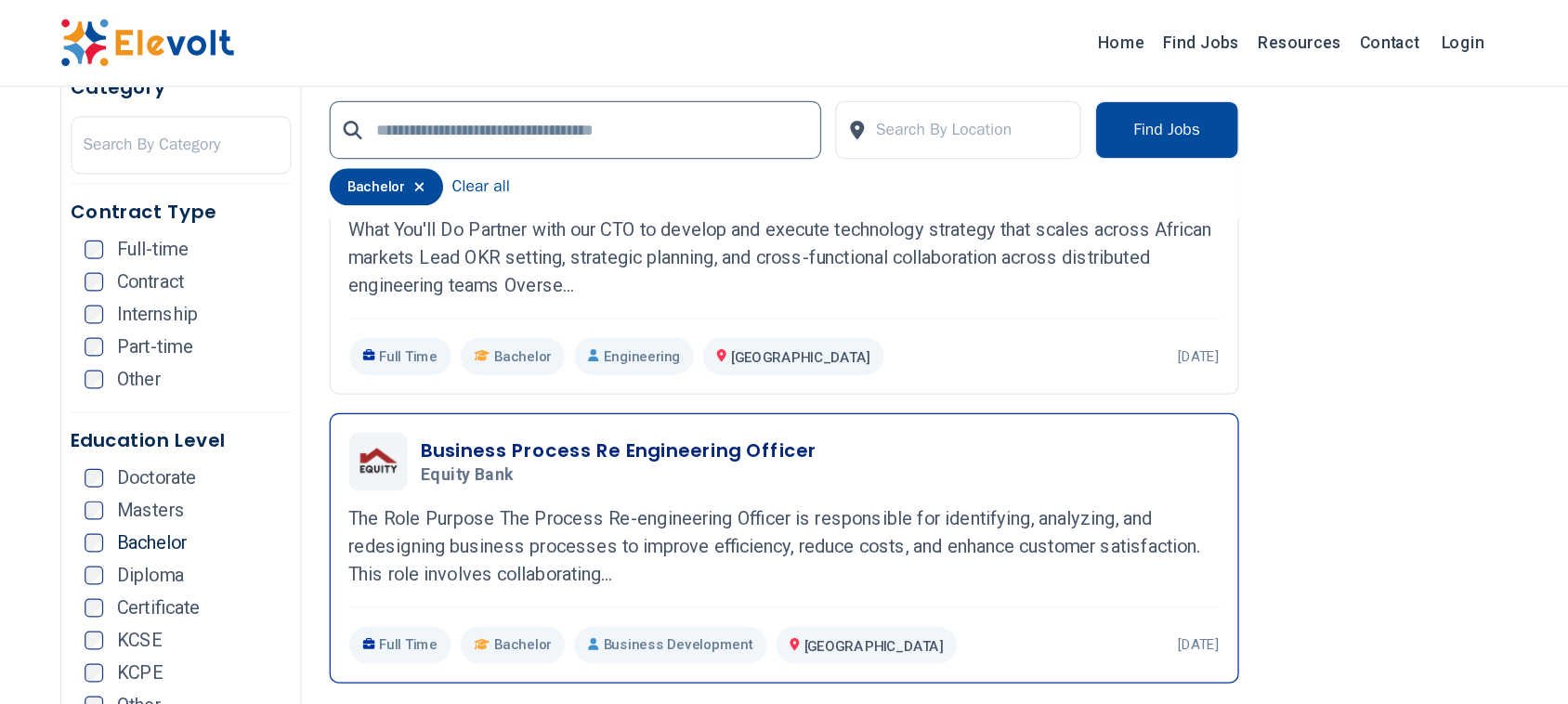 scroll, scrollTop: 3994, scrollLeft: 0, axis: vertical 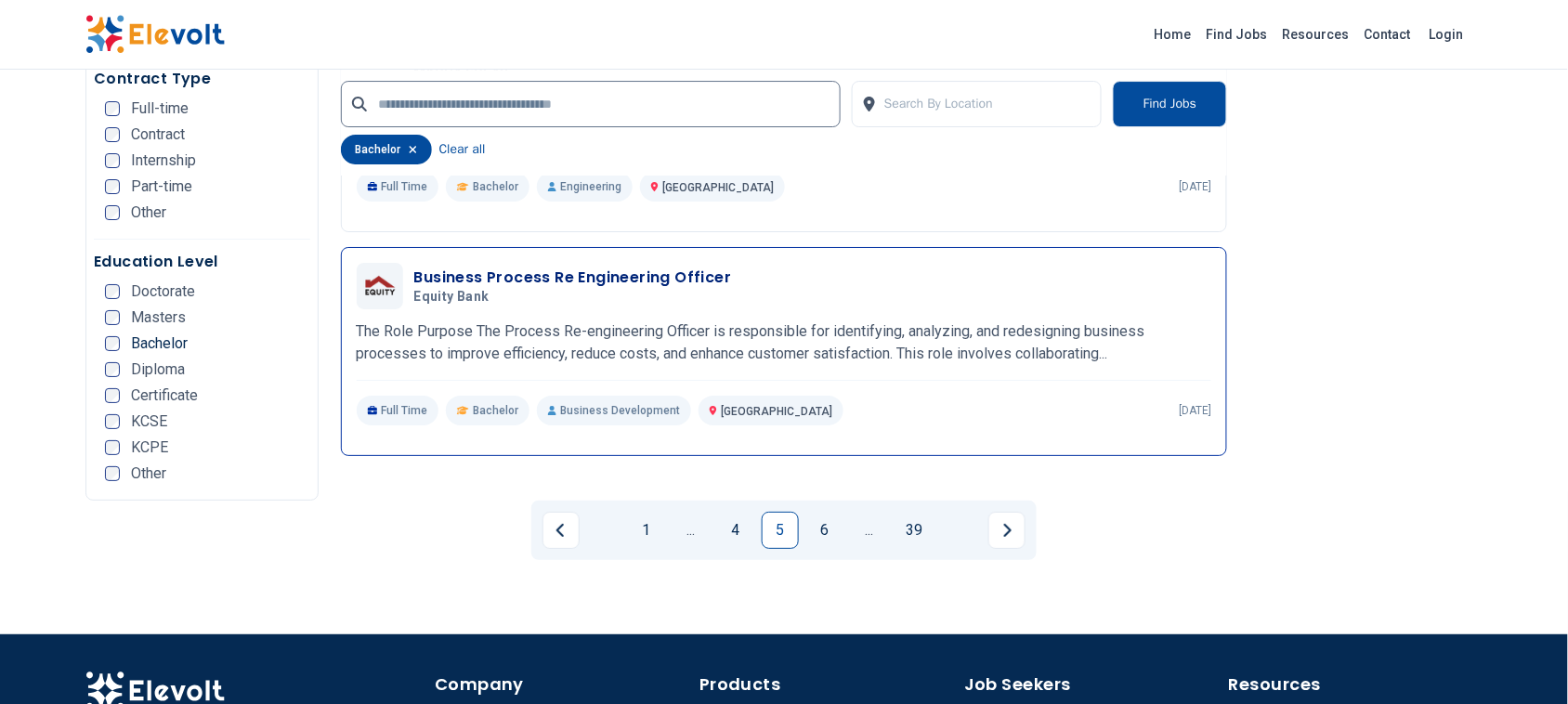 drag, startPoint x: 1104, startPoint y: 5, endPoint x: 902, endPoint y: 249, distance: 316.7649 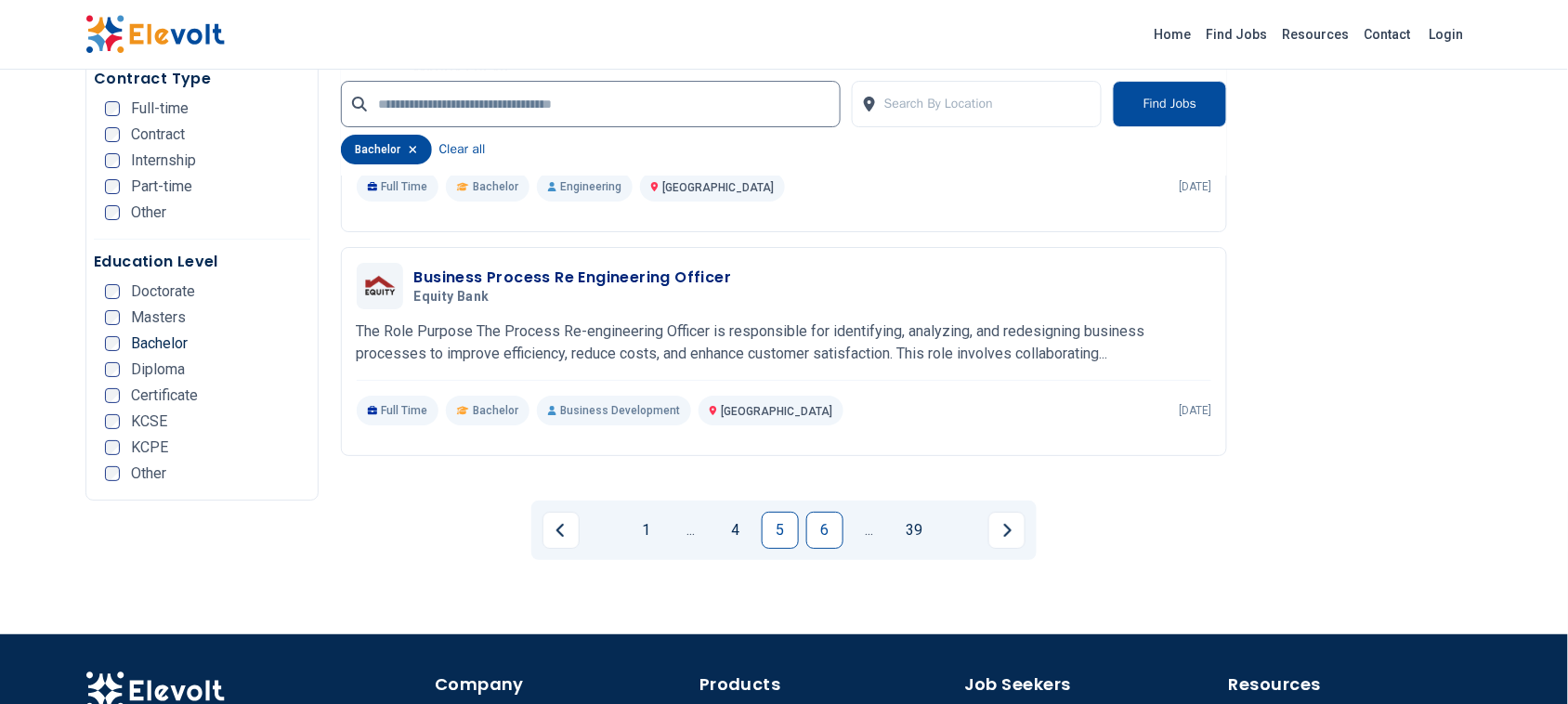 click on "6" at bounding box center [825, 530] 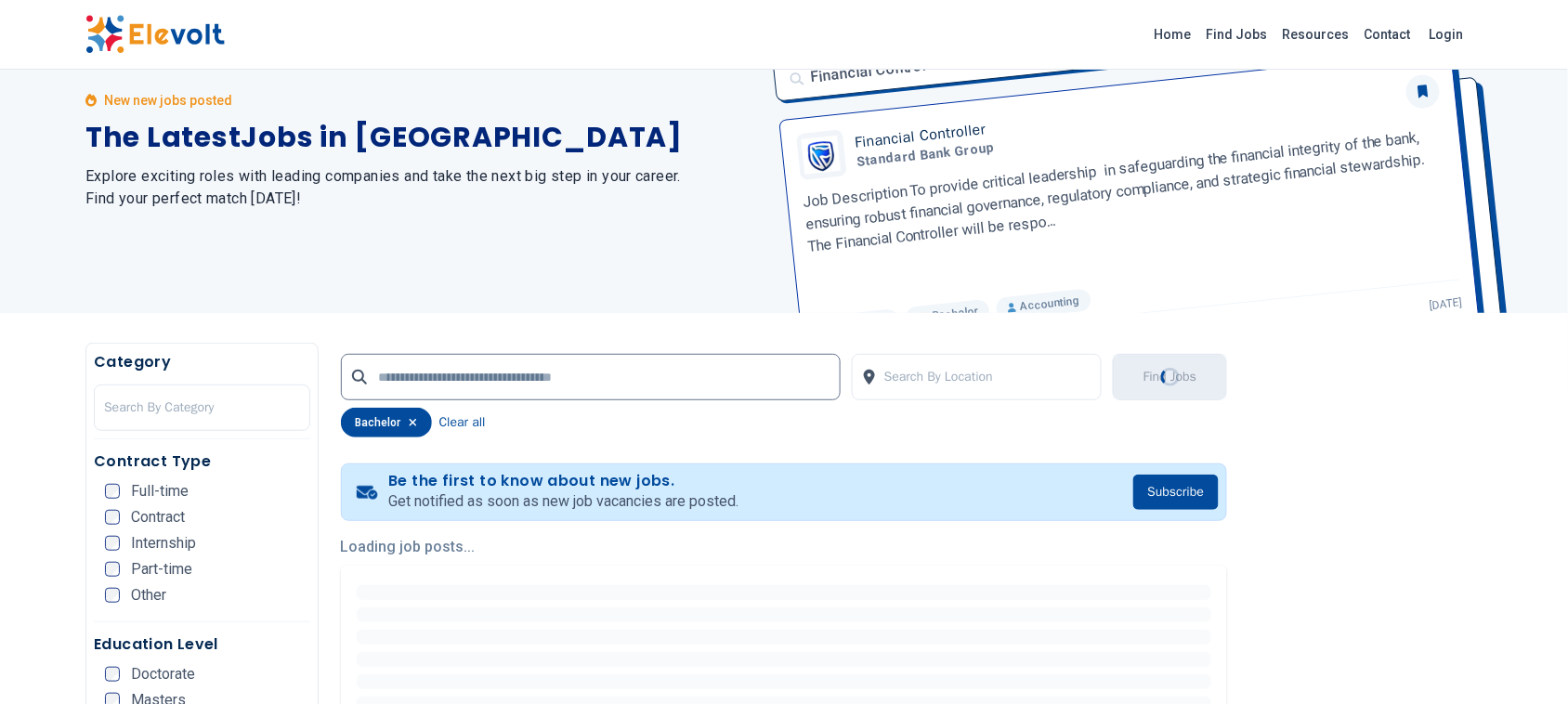 scroll, scrollTop: 0, scrollLeft: 0, axis: both 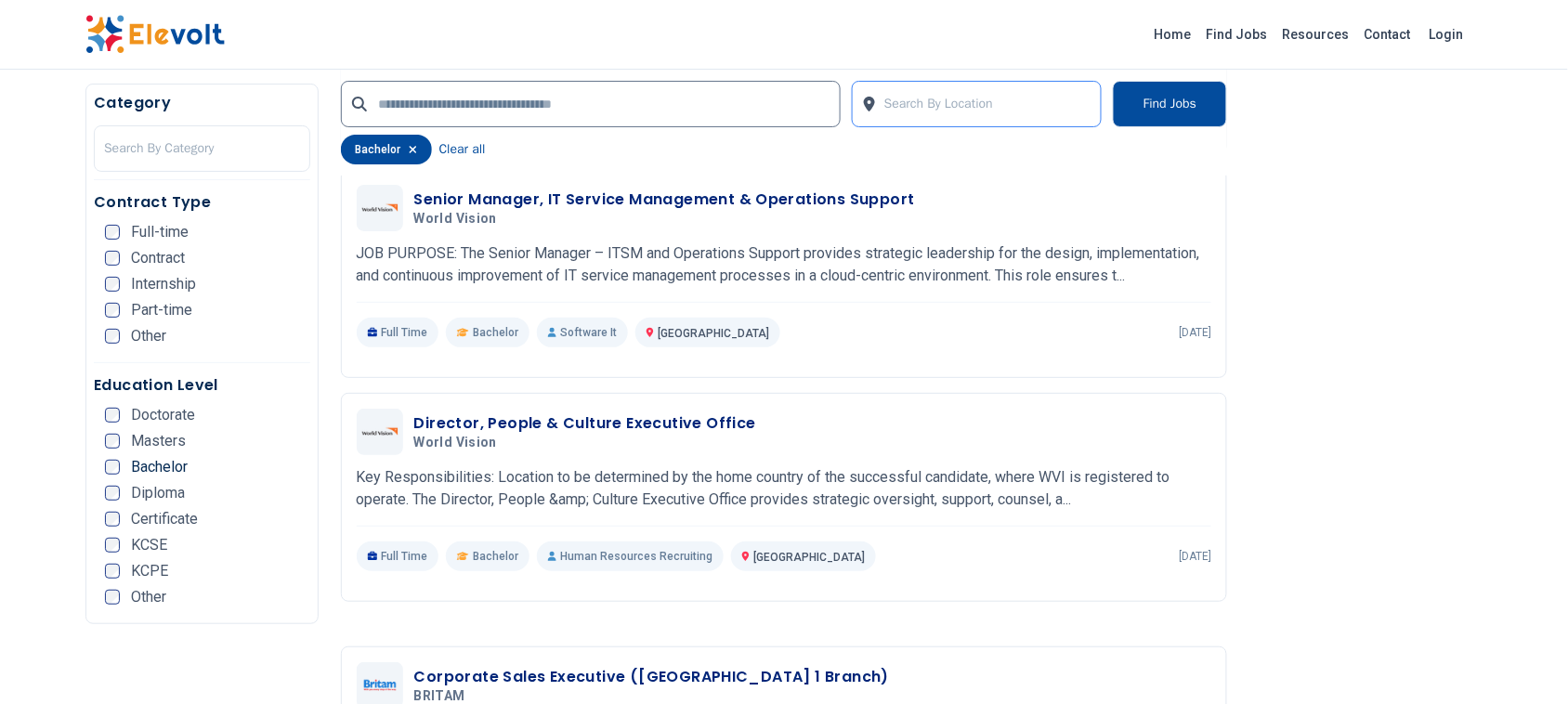 click at bounding box center (987, 104) 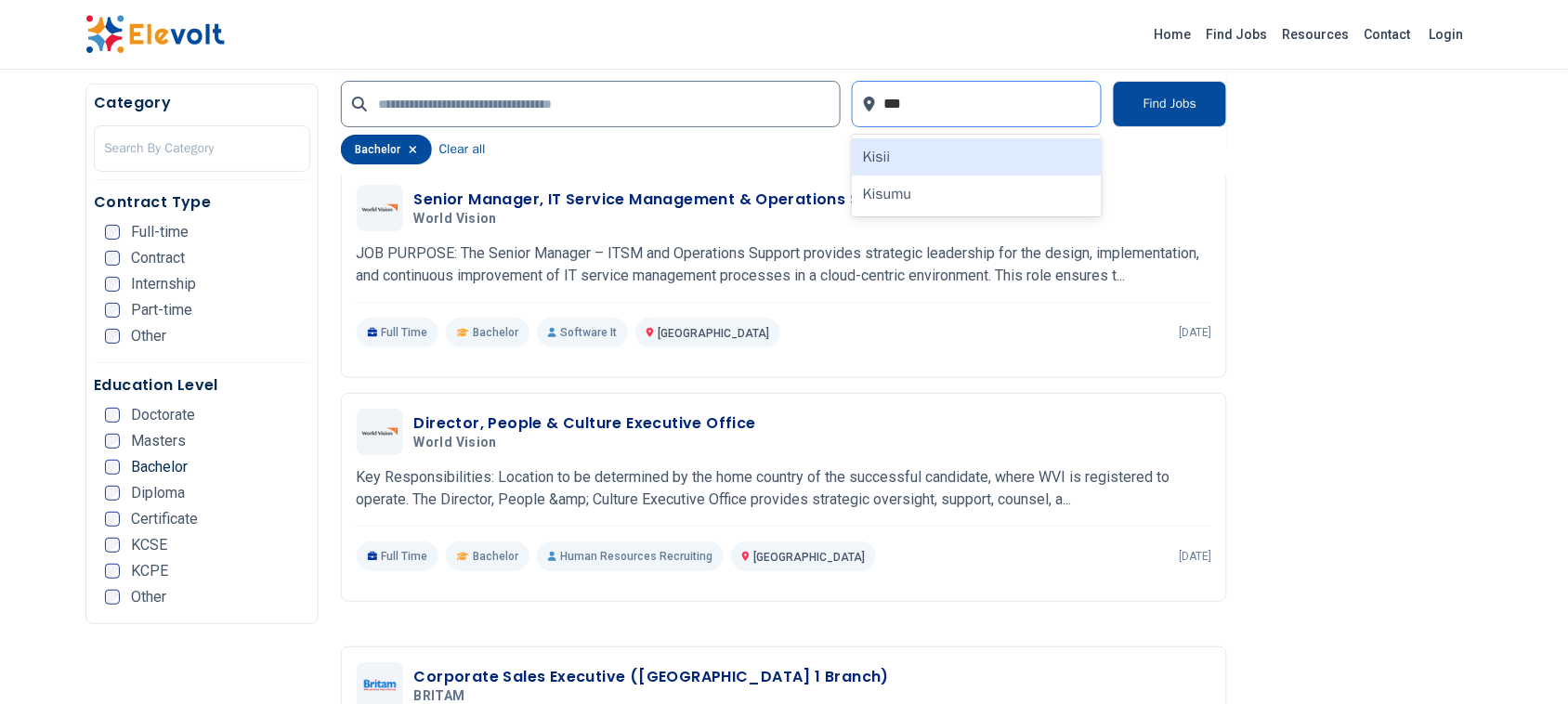 type on "****" 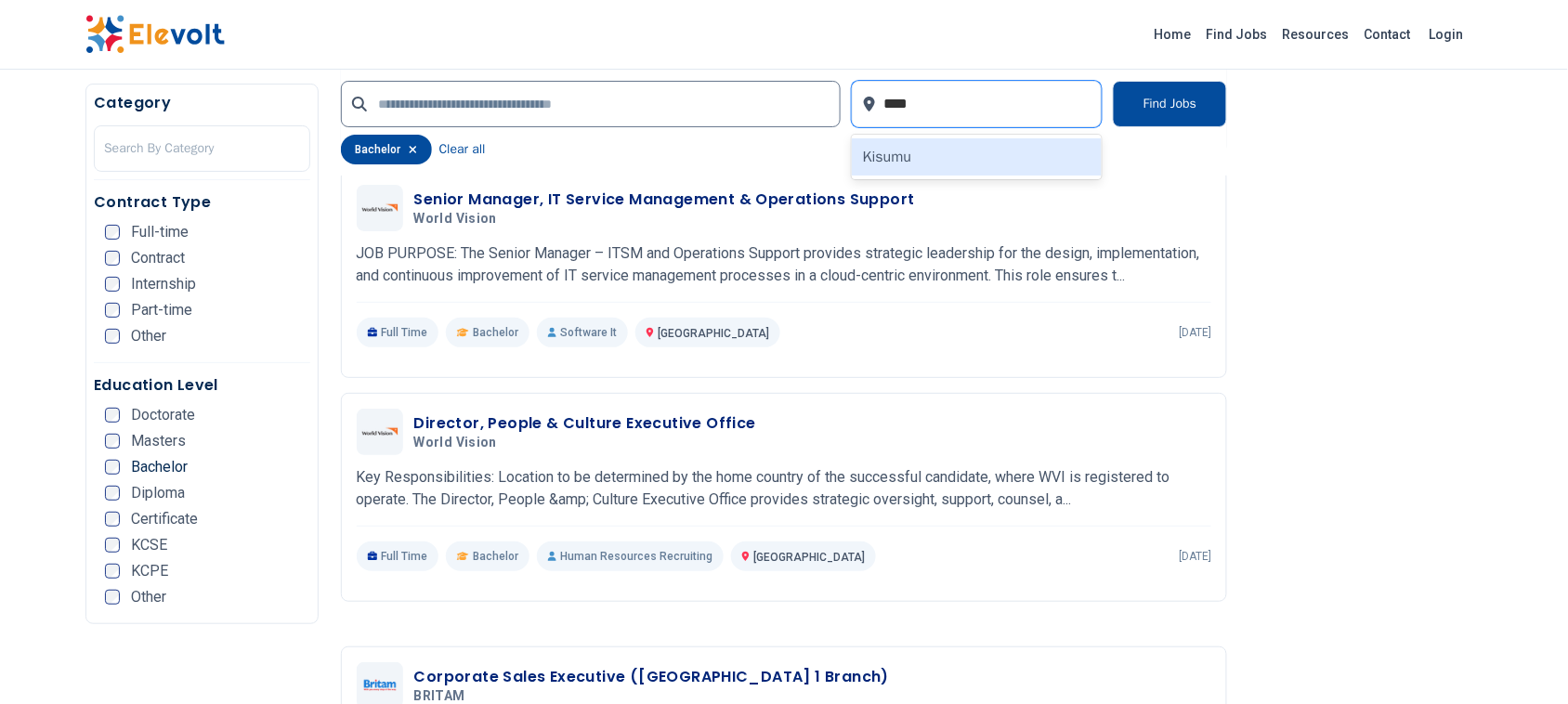 click on "Kisumu" at bounding box center (976, 157) 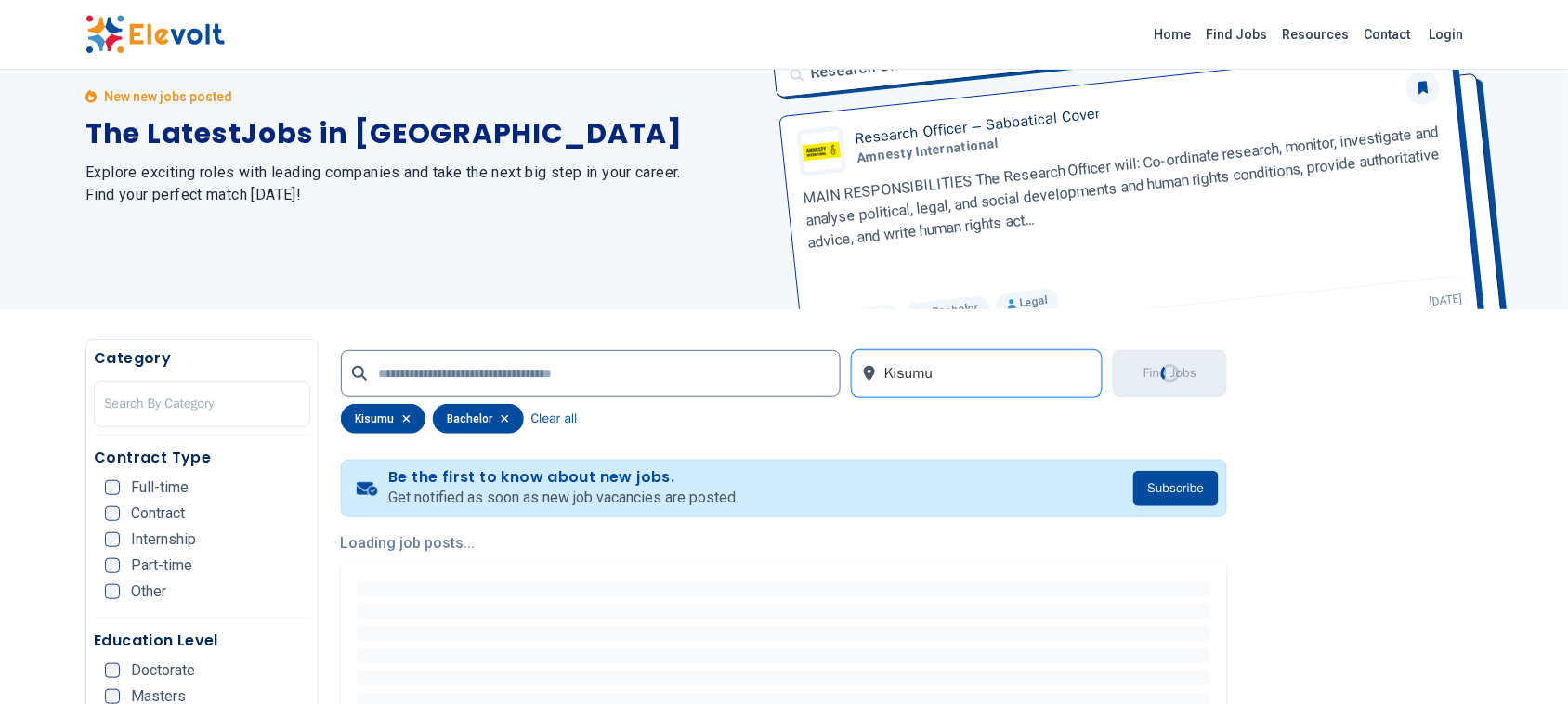 scroll, scrollTop: 0, scrollLeft: 0, axis: both 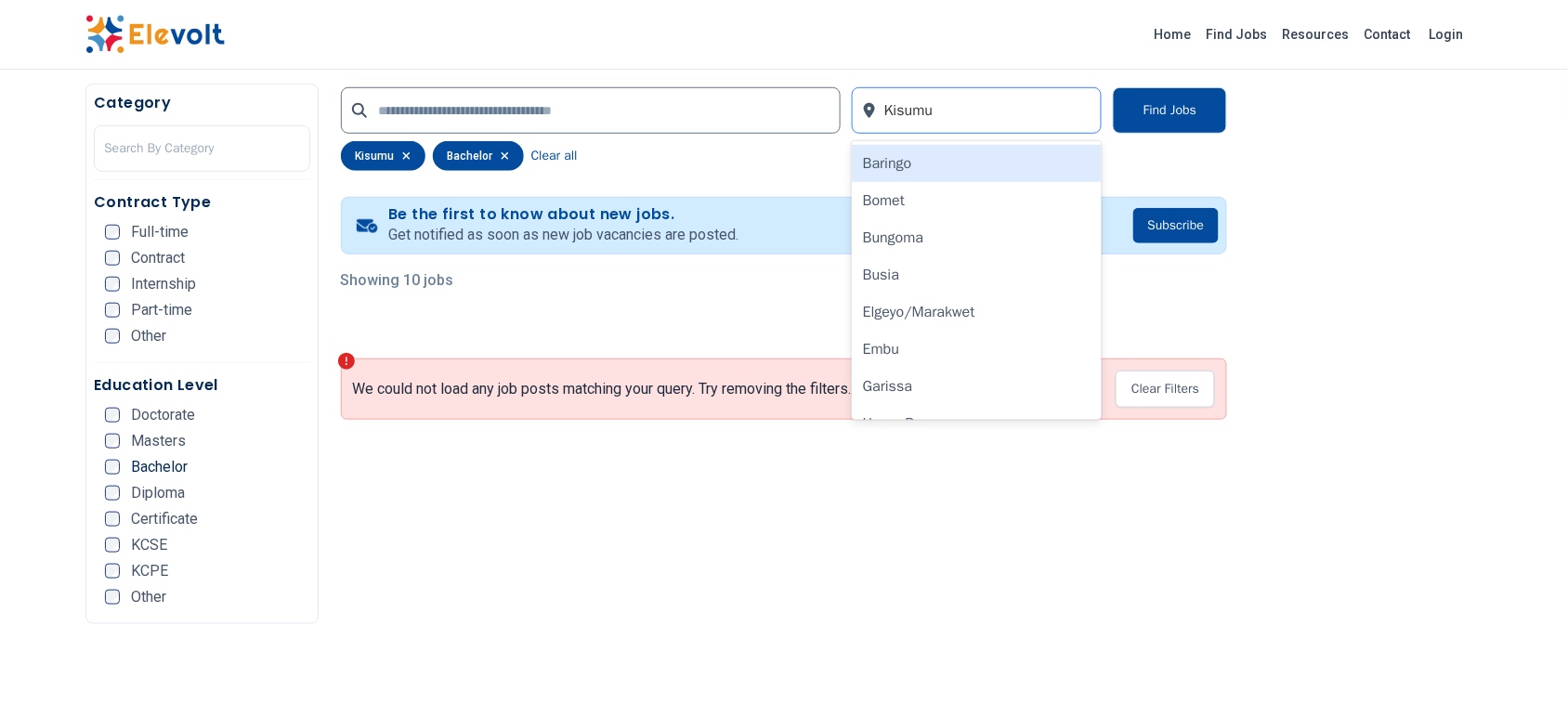 click at bounding box center (987, 111) 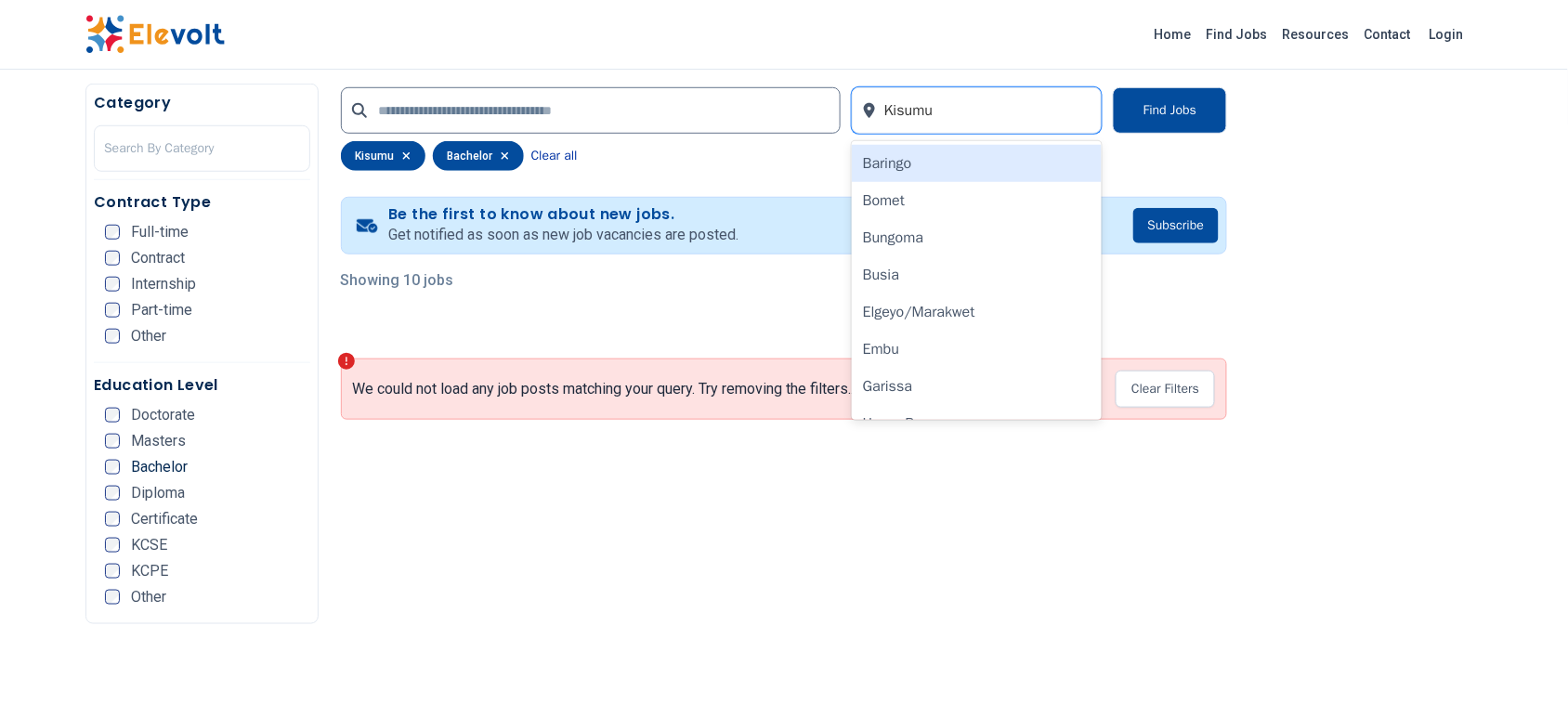 click on "Clear all" at bounding box center [555, 156] 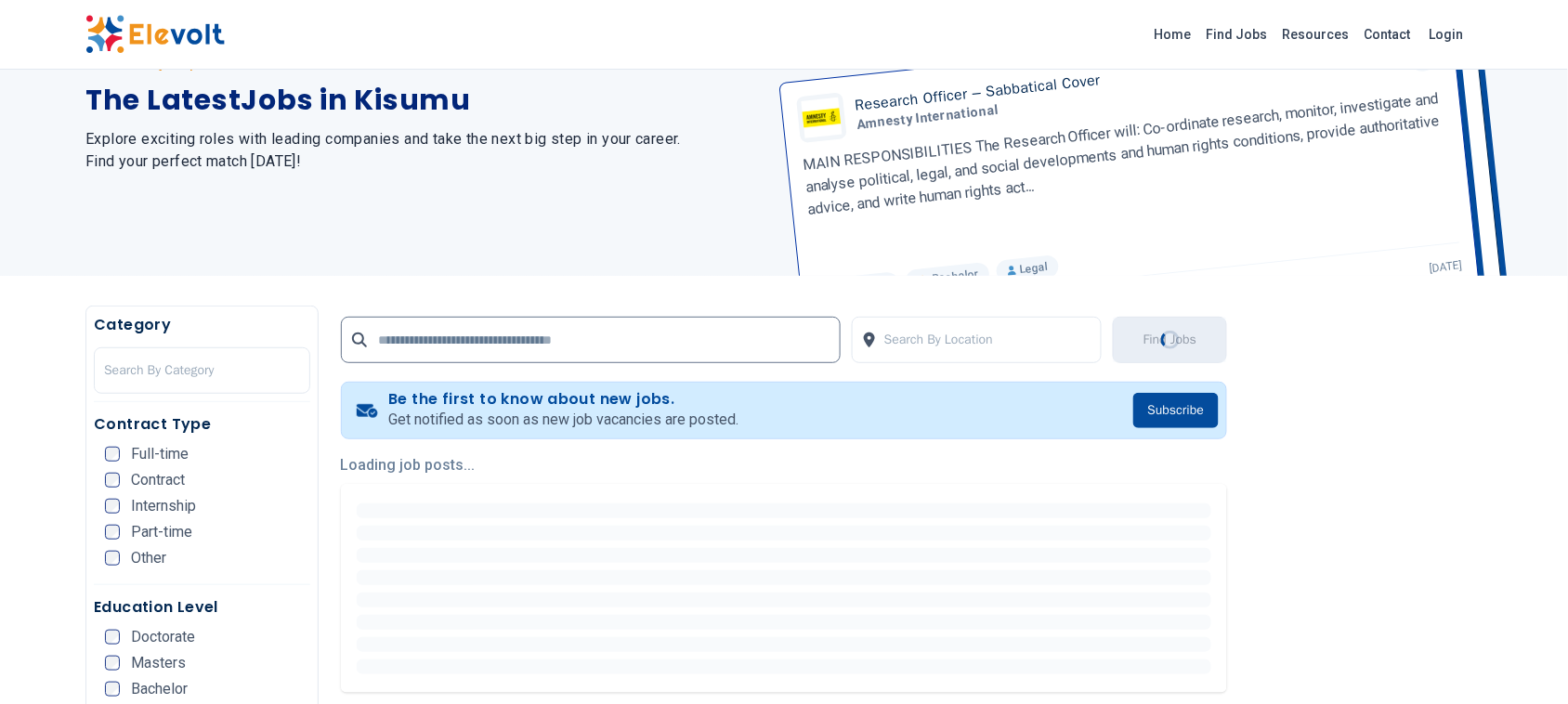 scroll, scrollTop: 232, scrollLeft: 0, axis: vertical 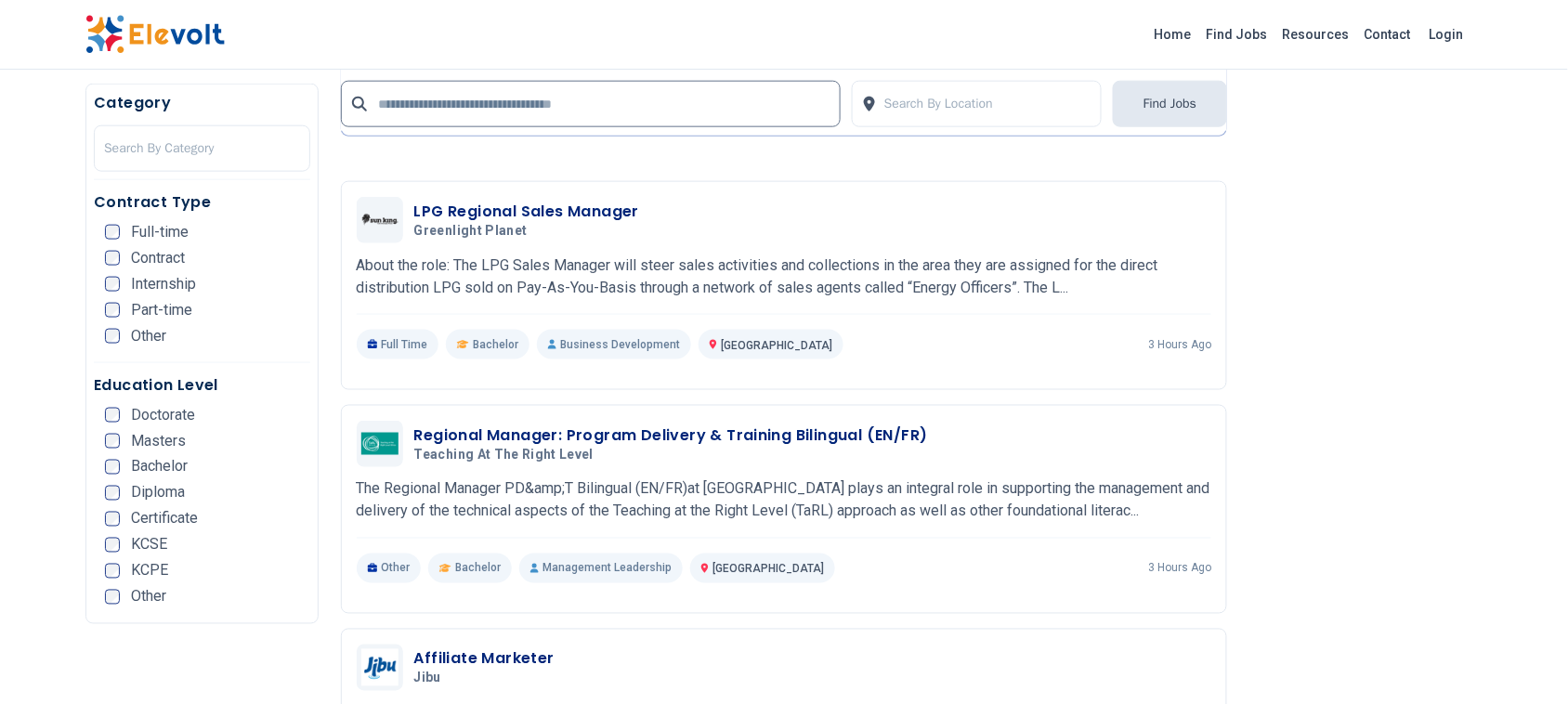 click at bounding box center (784, 166) 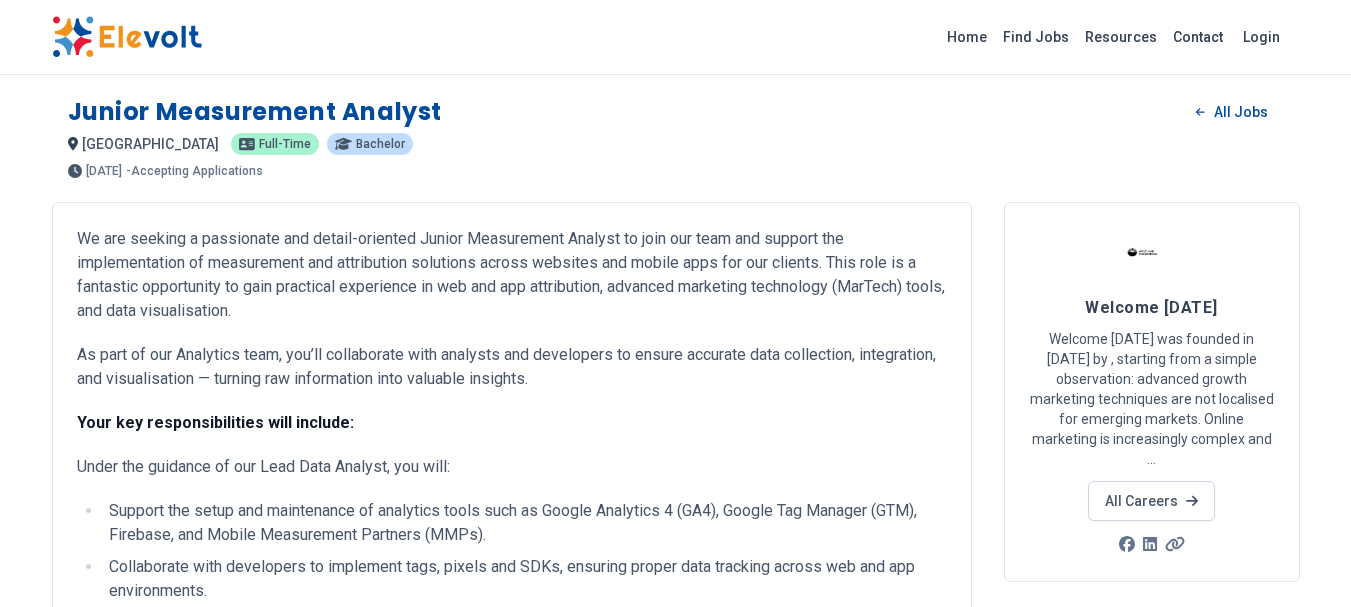 scroll, scrollTop: 0, scrollLeft: 0, axis: both 